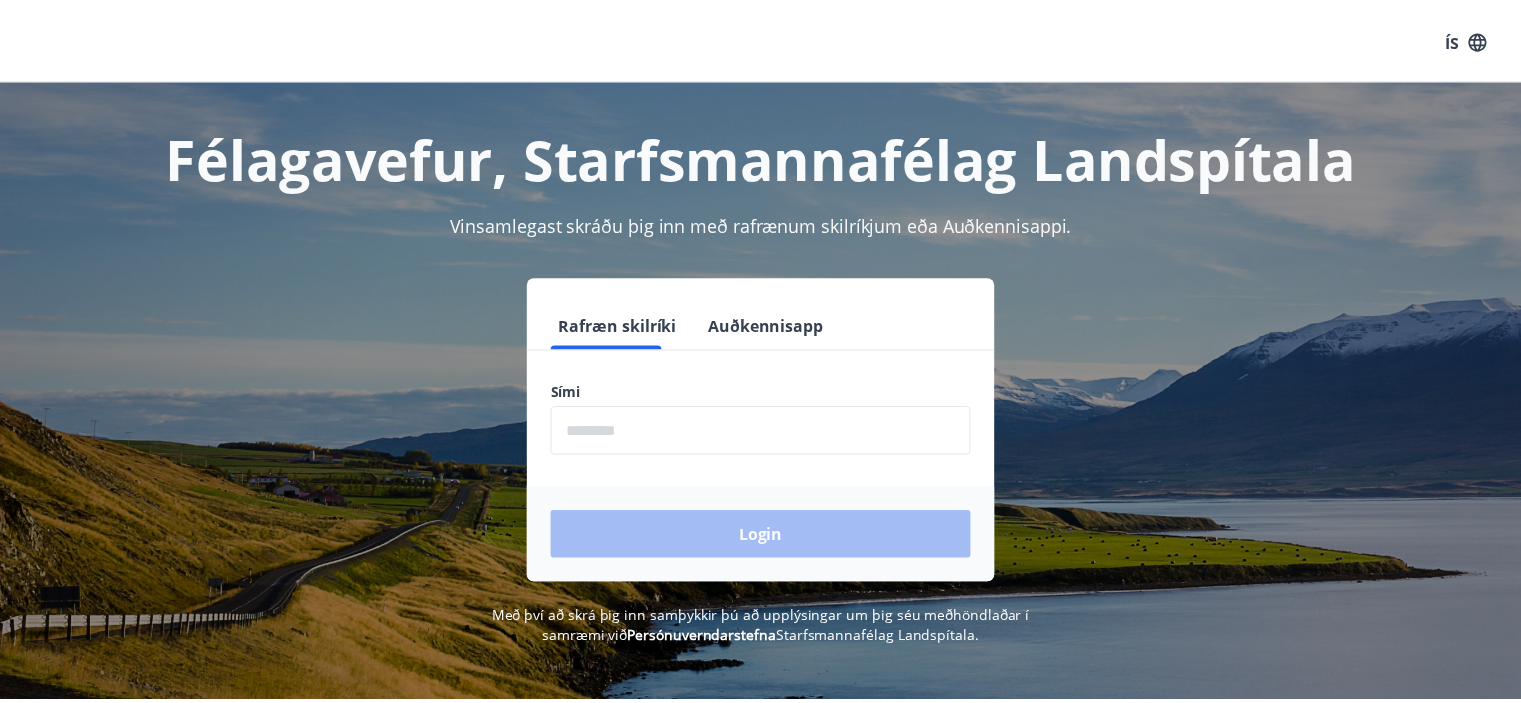 scroll, scrollTop: 0, scrollLeft: 0, axis: both 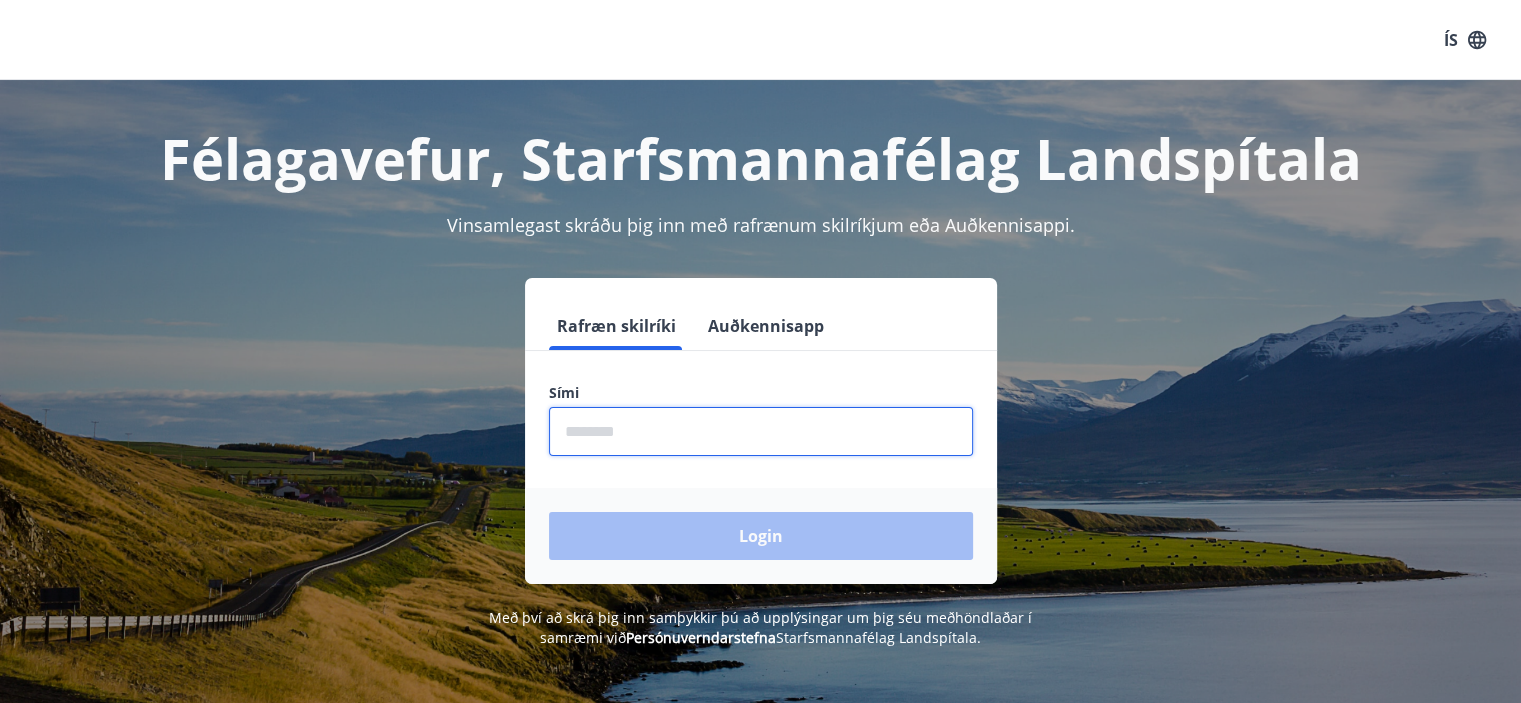 click at bounding box center [761, 431] 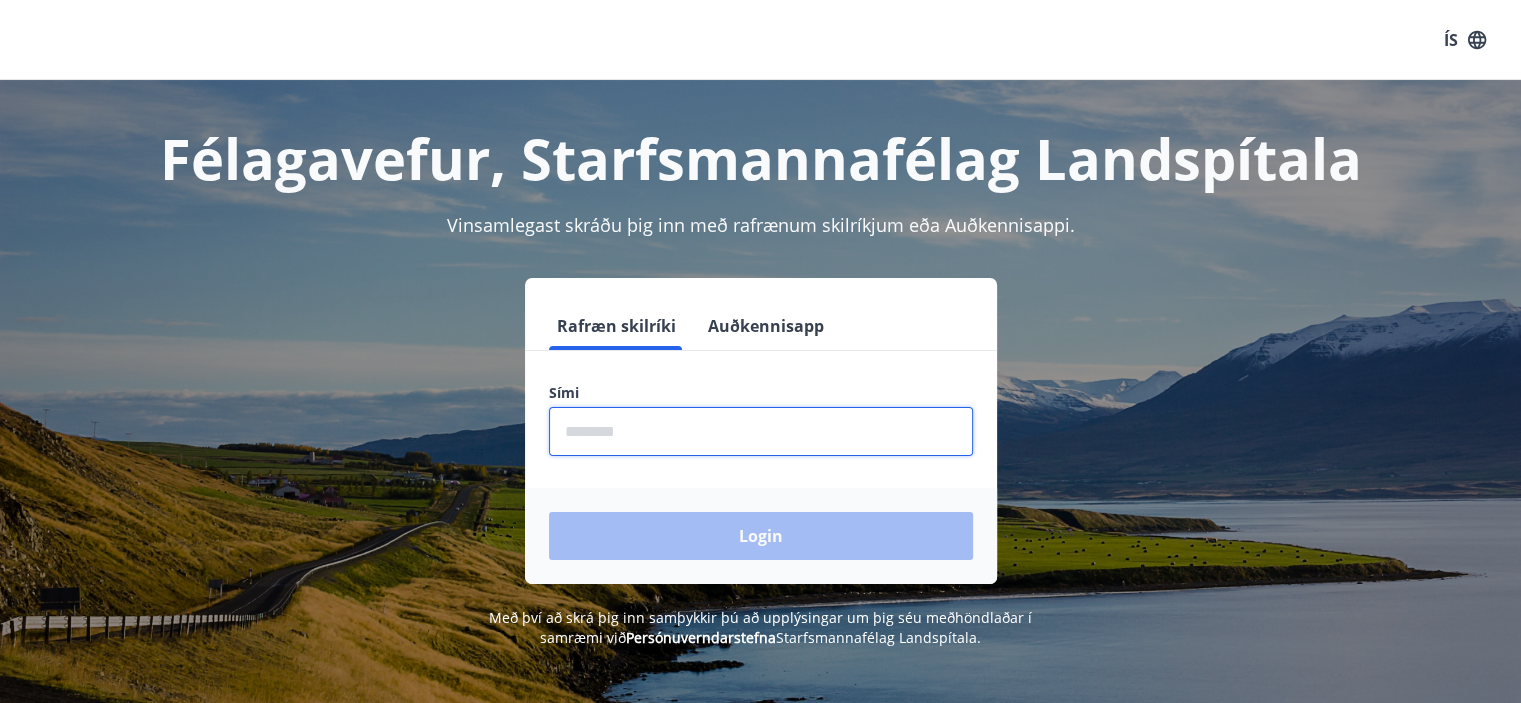 type on "********" 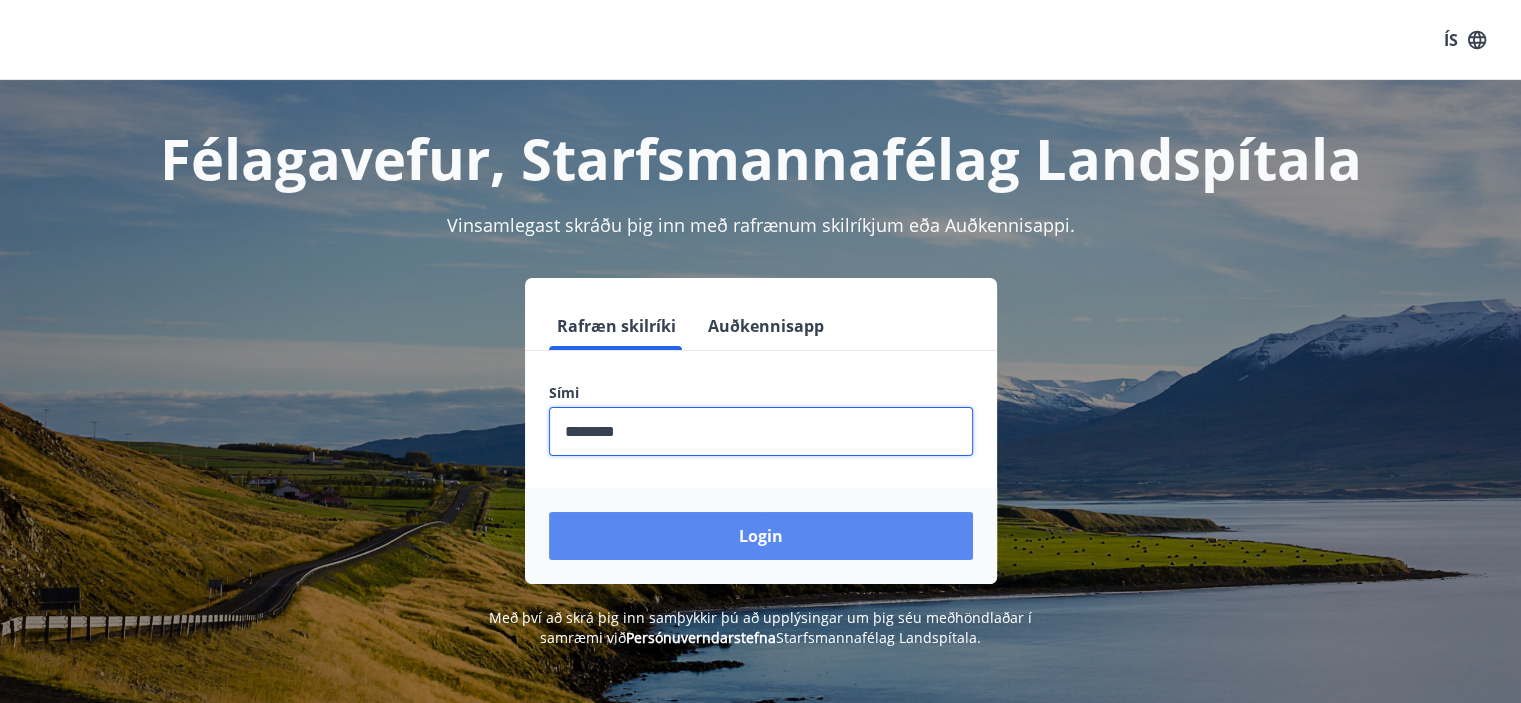 click on "Login" at bounding box center (761, 536) 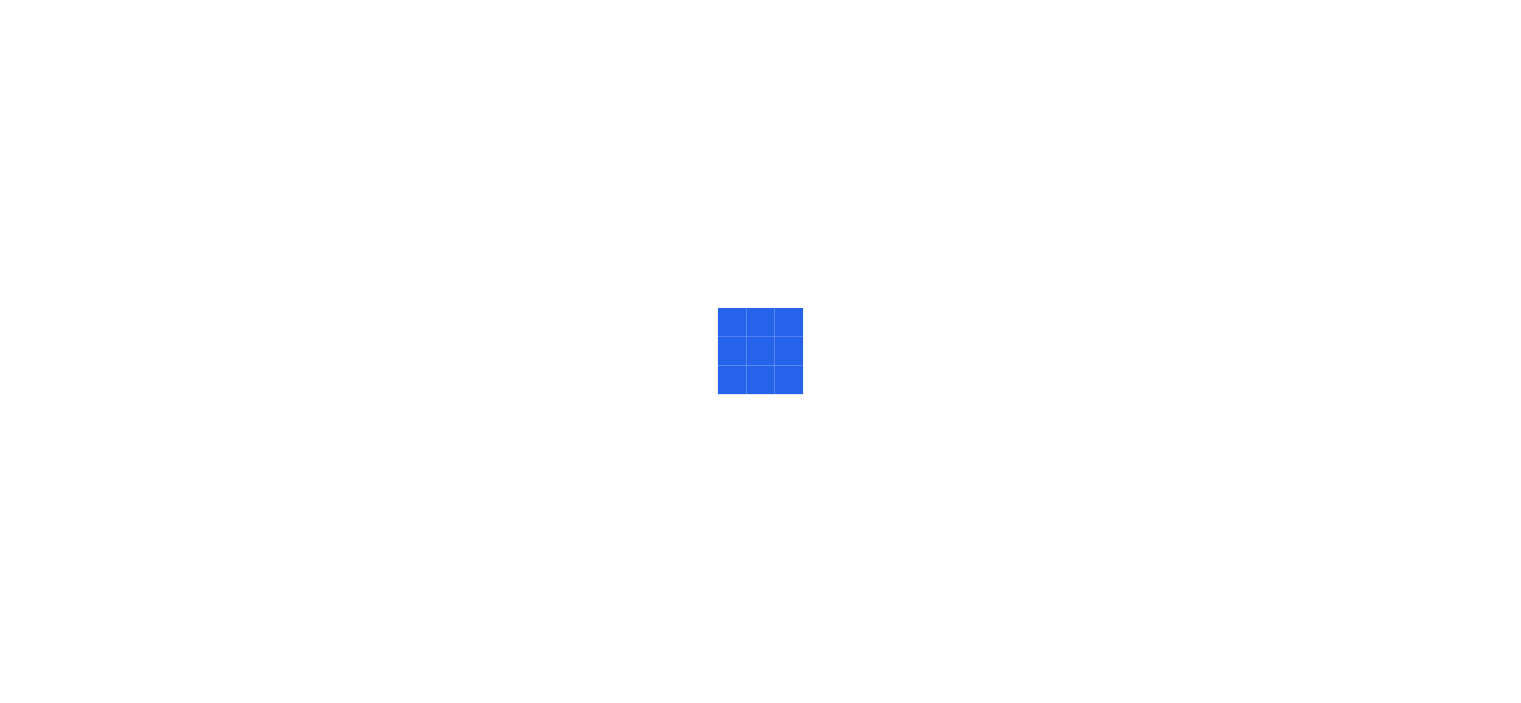 scroll, scrollTop: 0, scrollLeft: 0, axis: both 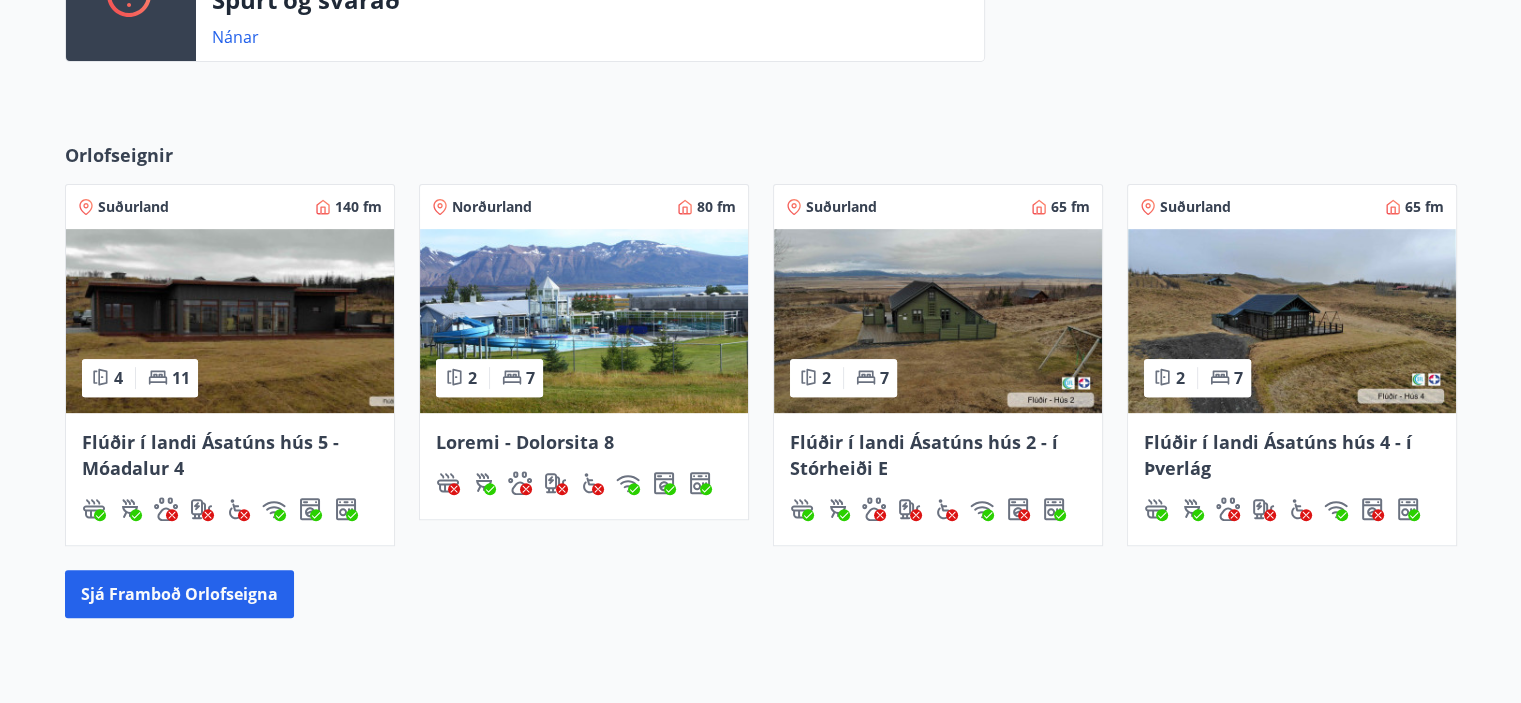 click at bounding box center (230, 321) 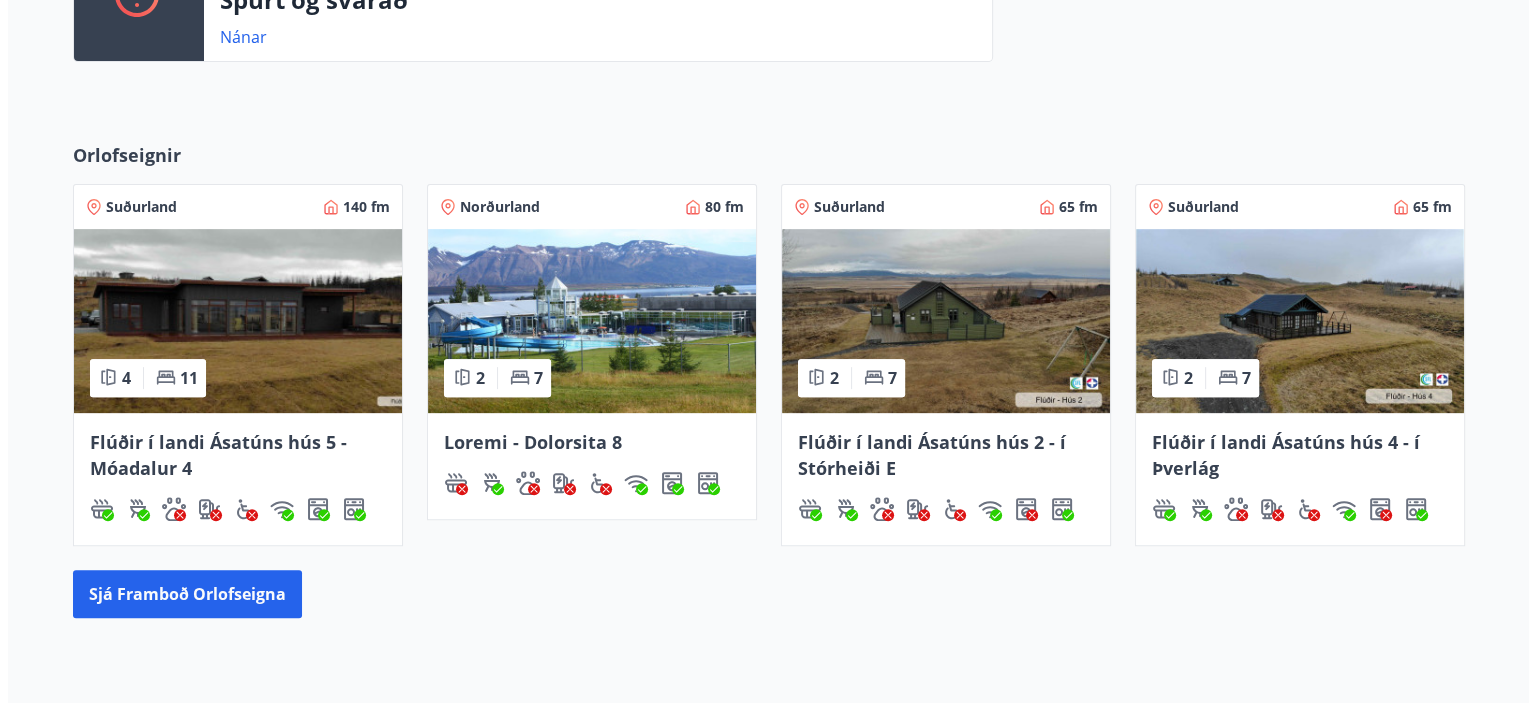 scroll, scrollTop: 0, scrollLeft: 0, axis: both 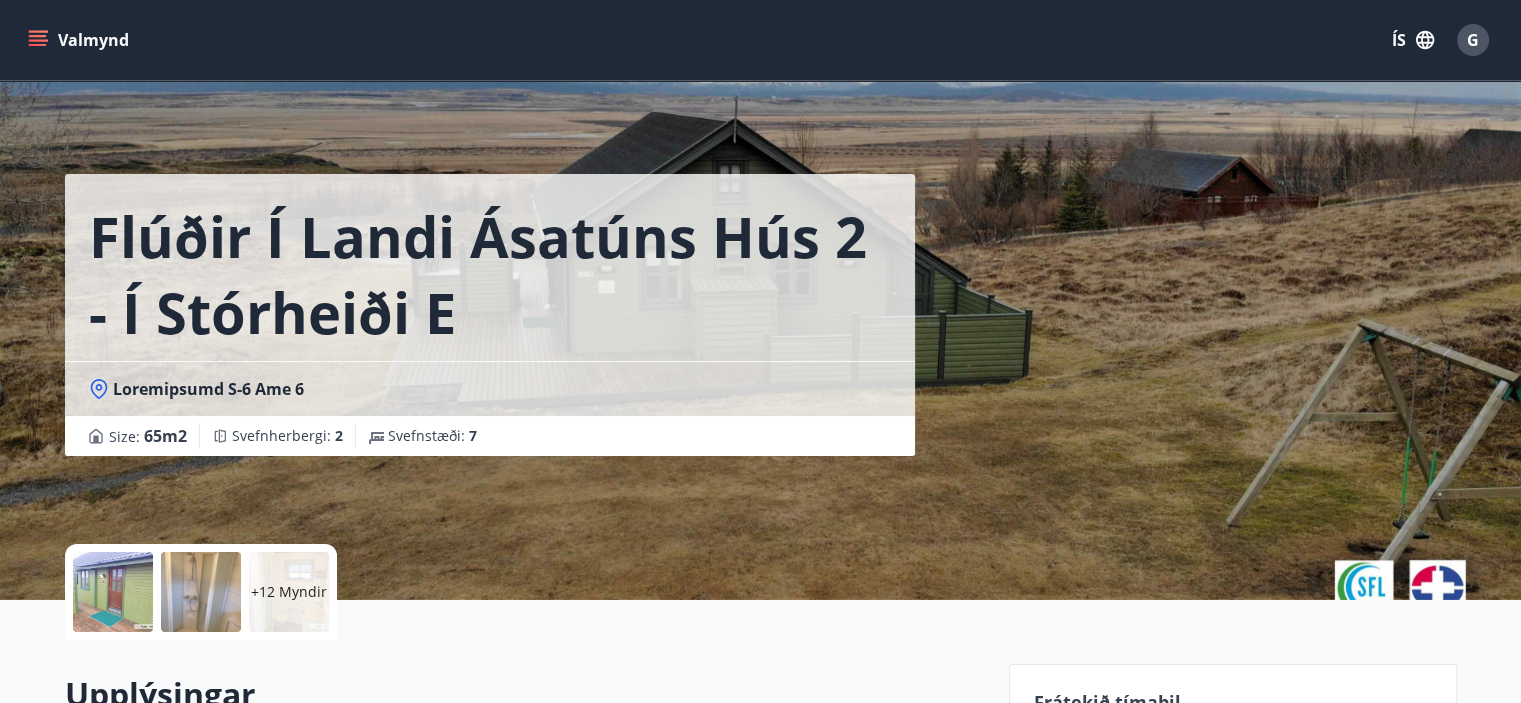 click at bounding box center [113, 592] 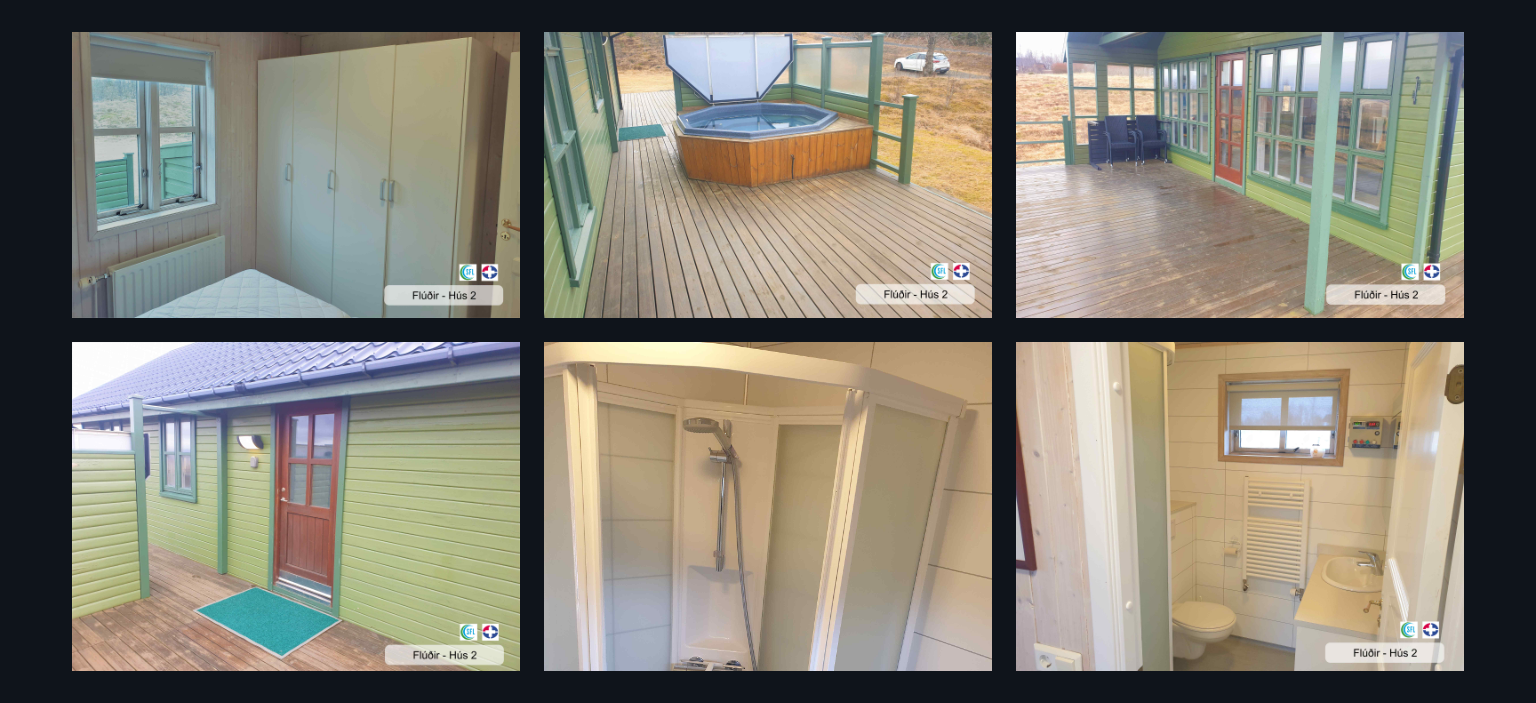 scroll, scrollTop: 128, scrollLeft: 0, axis: vertical 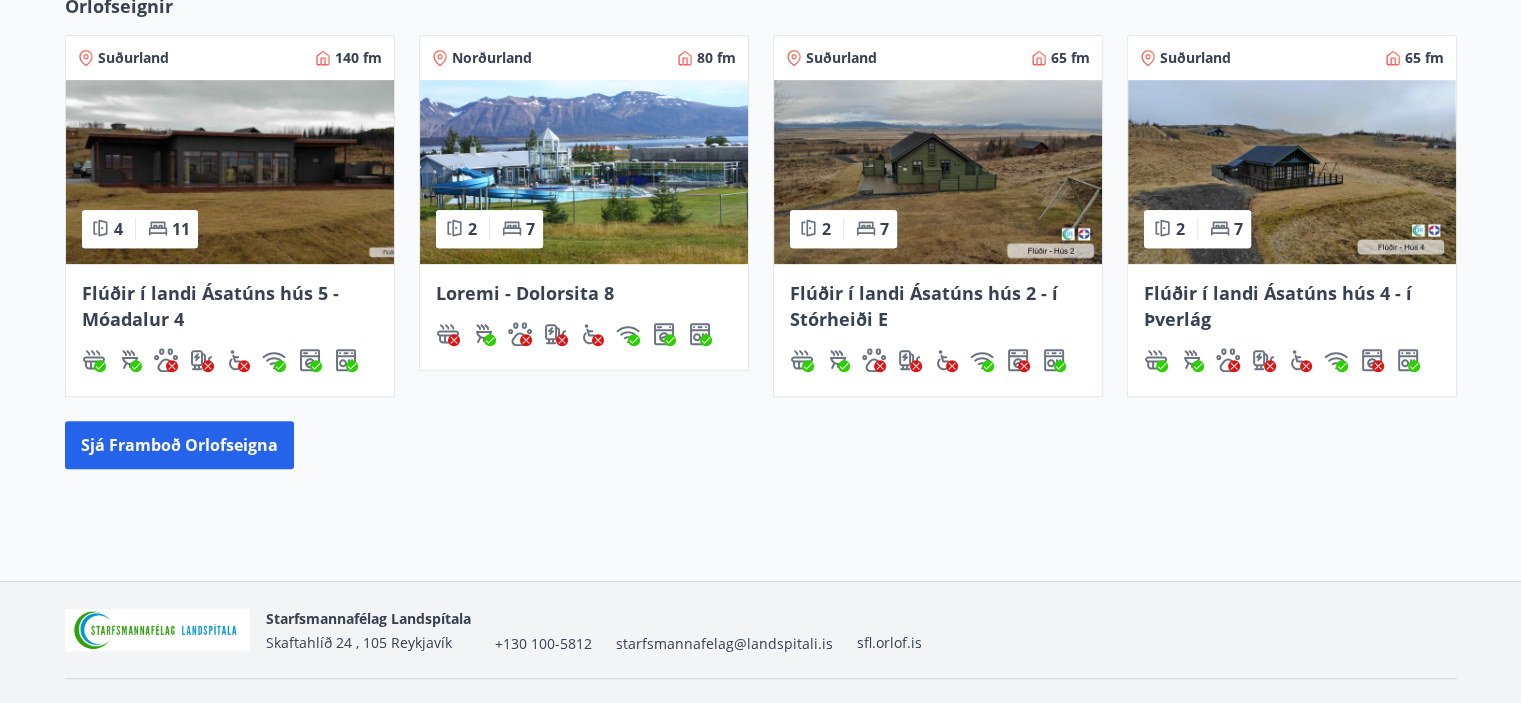 click at bounding box center (230, 172) 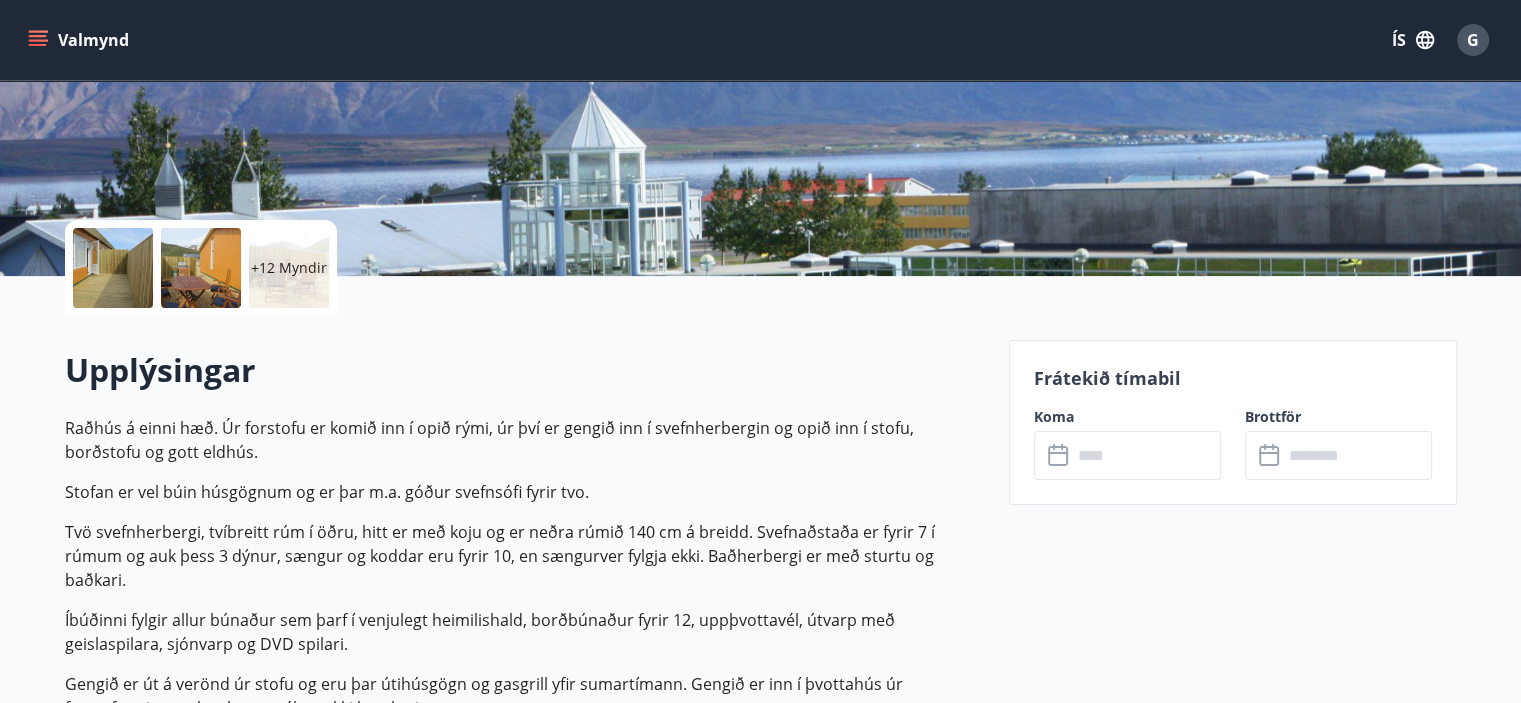 scroll, scrollTop: 0, scrollLeft: 0, axis: both 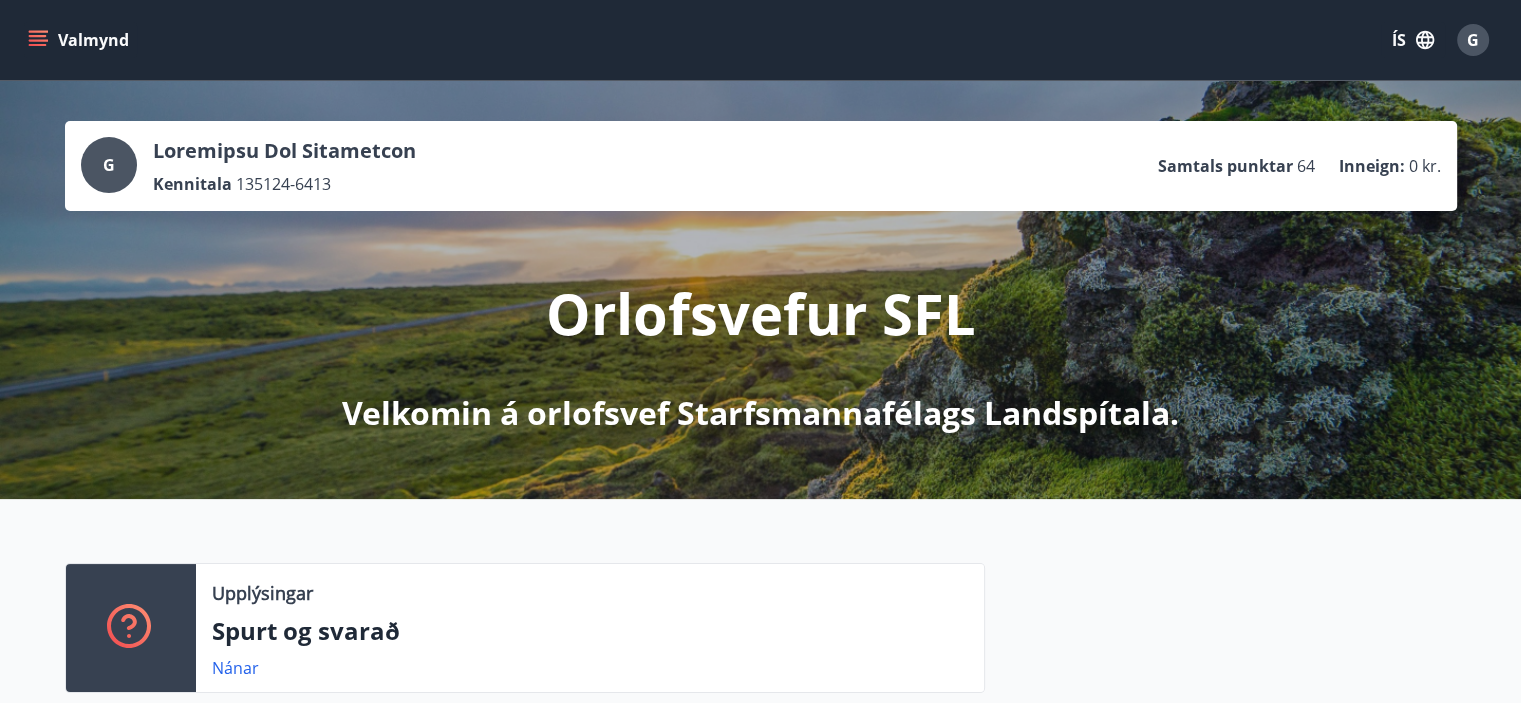 click at bounding box center (40, 40) 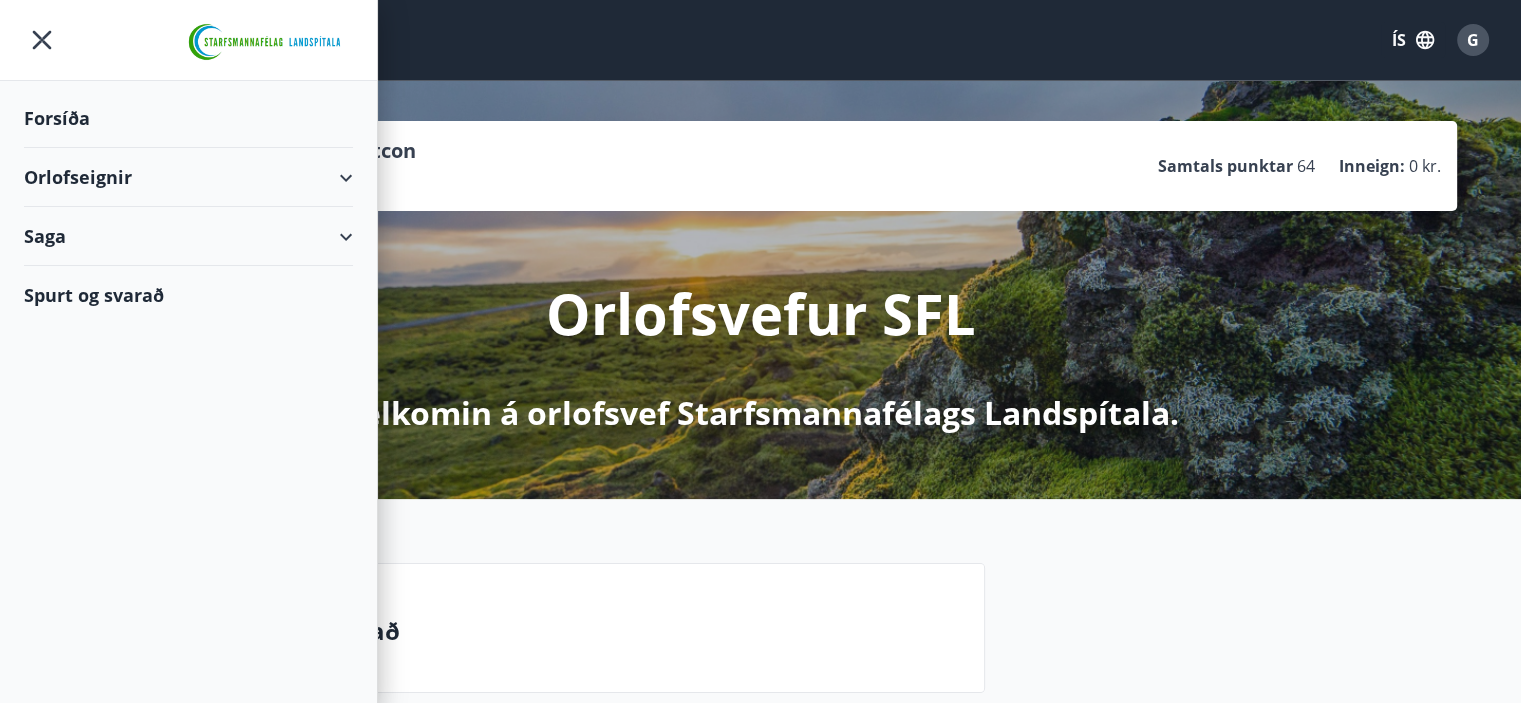 click on "Orlofseignir" at bounding box center (188, 177) 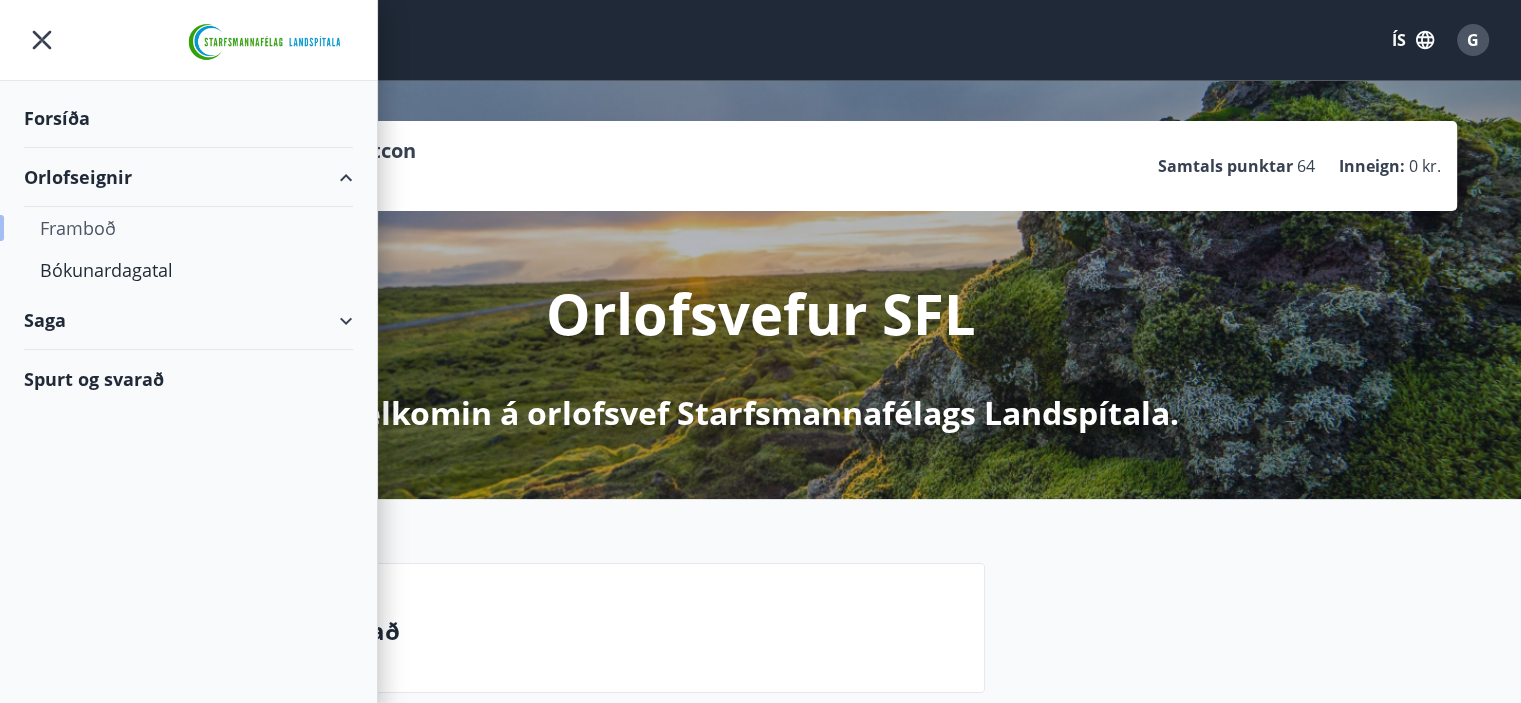 click on "Framboð" at bounding box center (188, 228) 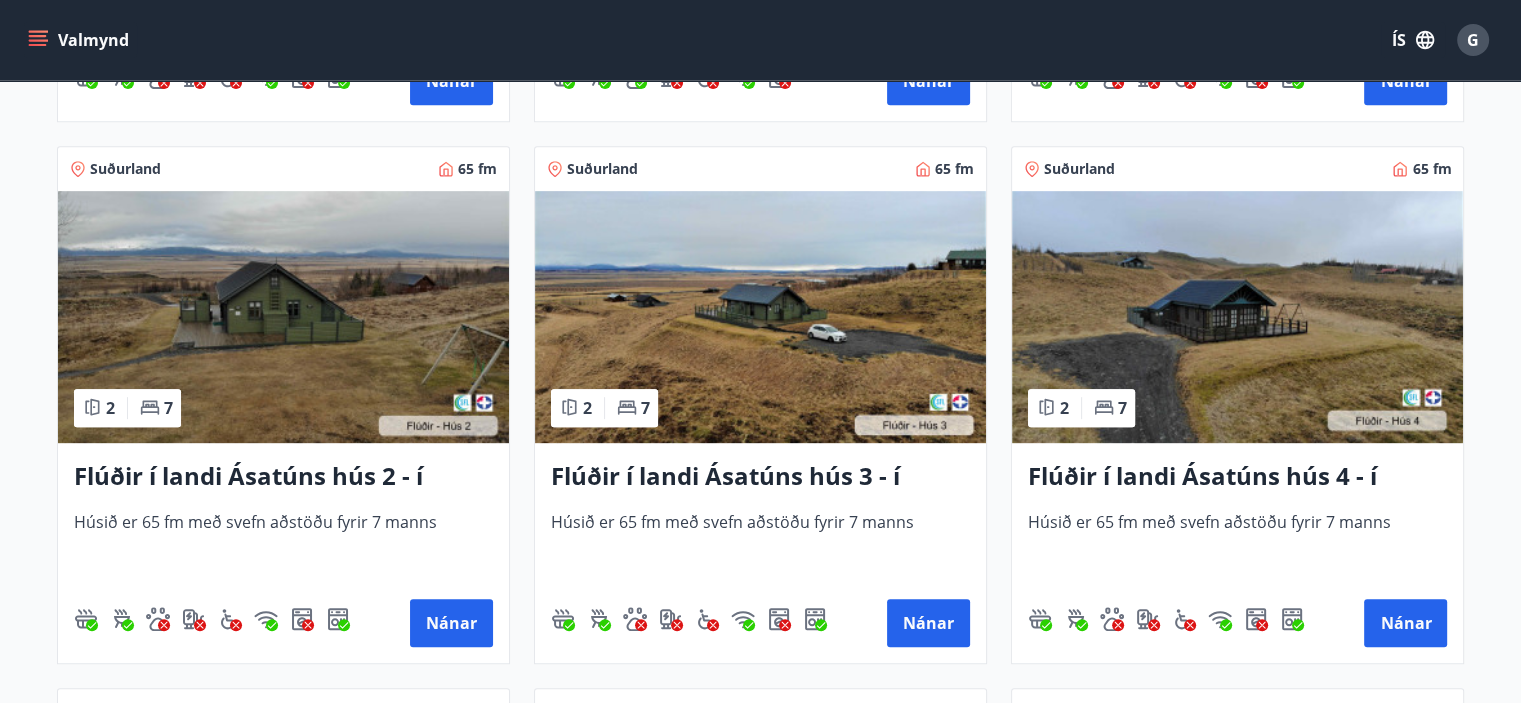 scroll, scrollTop: 854, scrollLeft: 0, axis: vertical 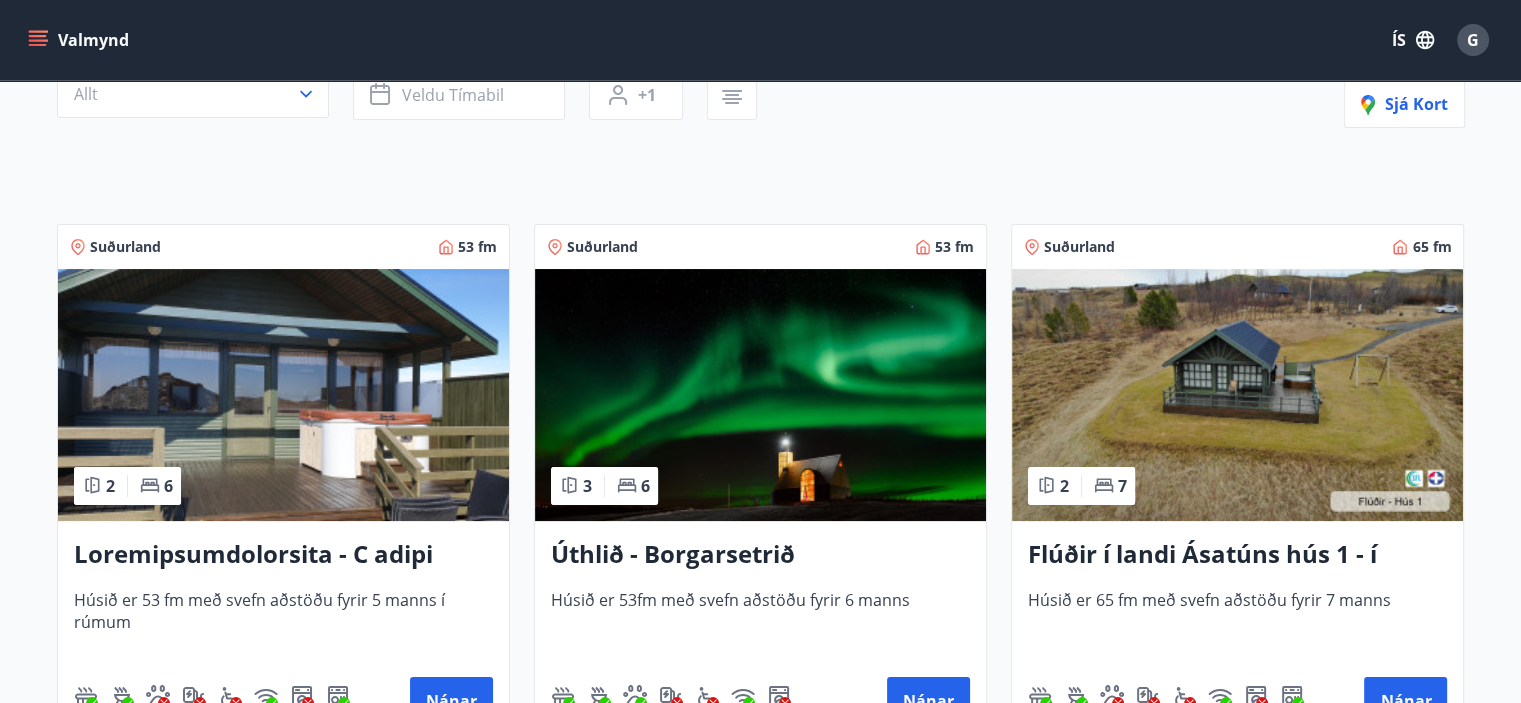 click at bounding box center (283, 395) 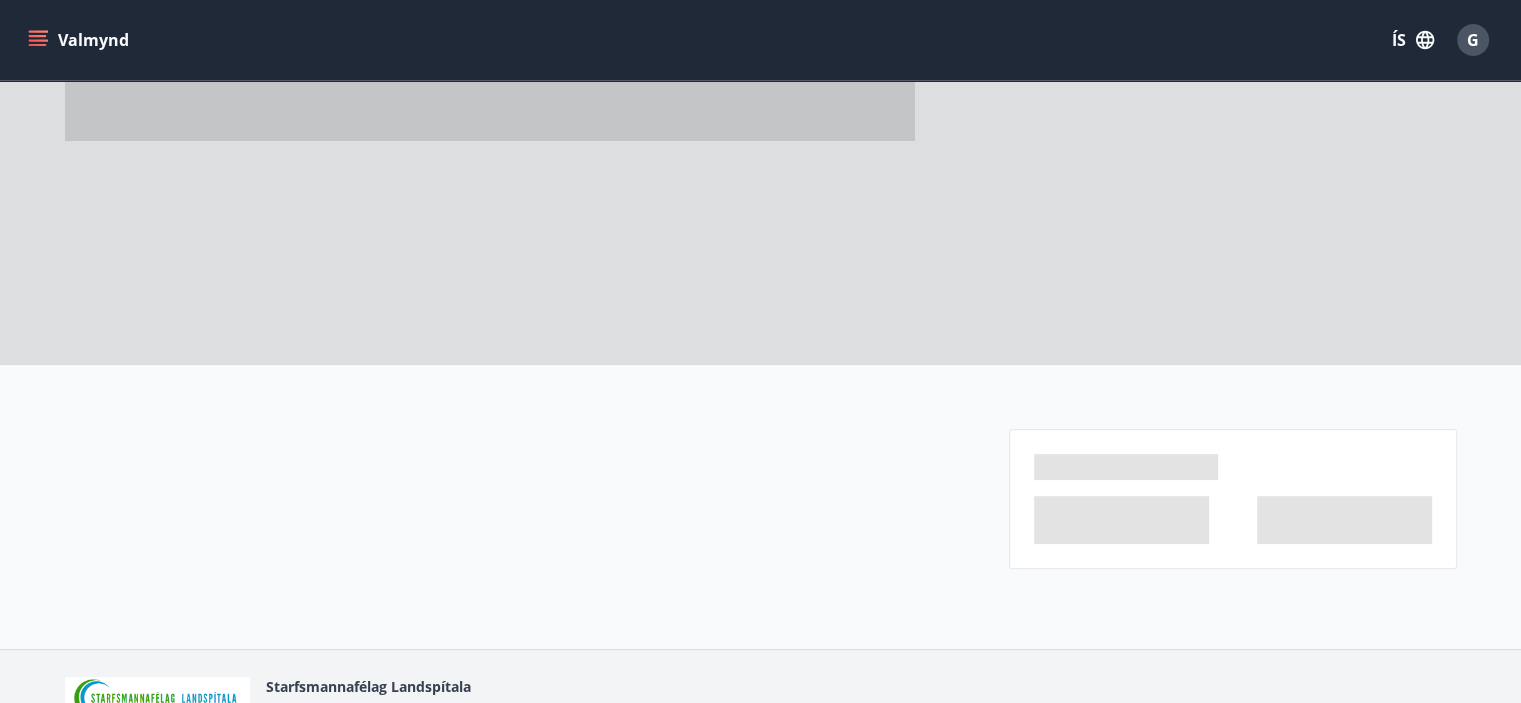 scroll, scrollTop: 0, scrollLeft: 0, axis: both 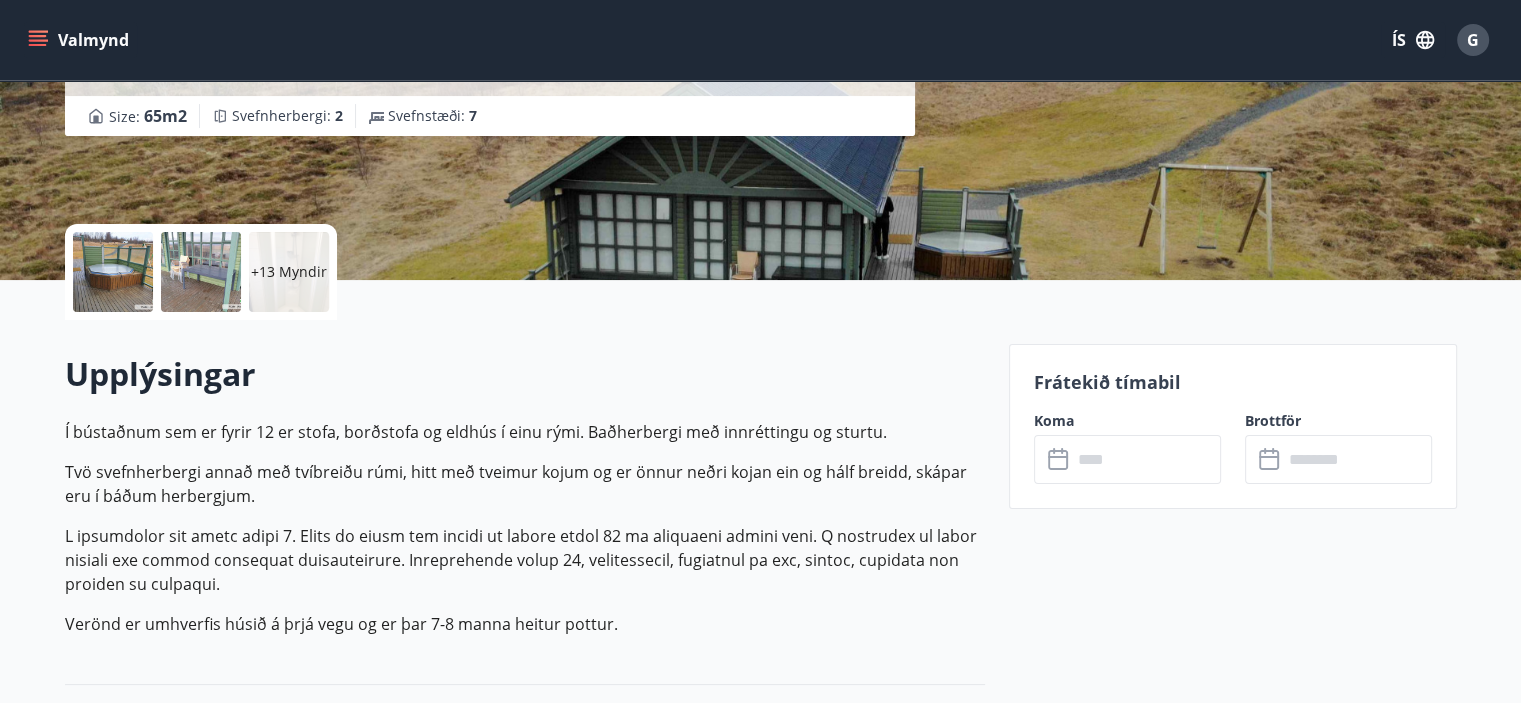 click at bounding box center [113, 272] 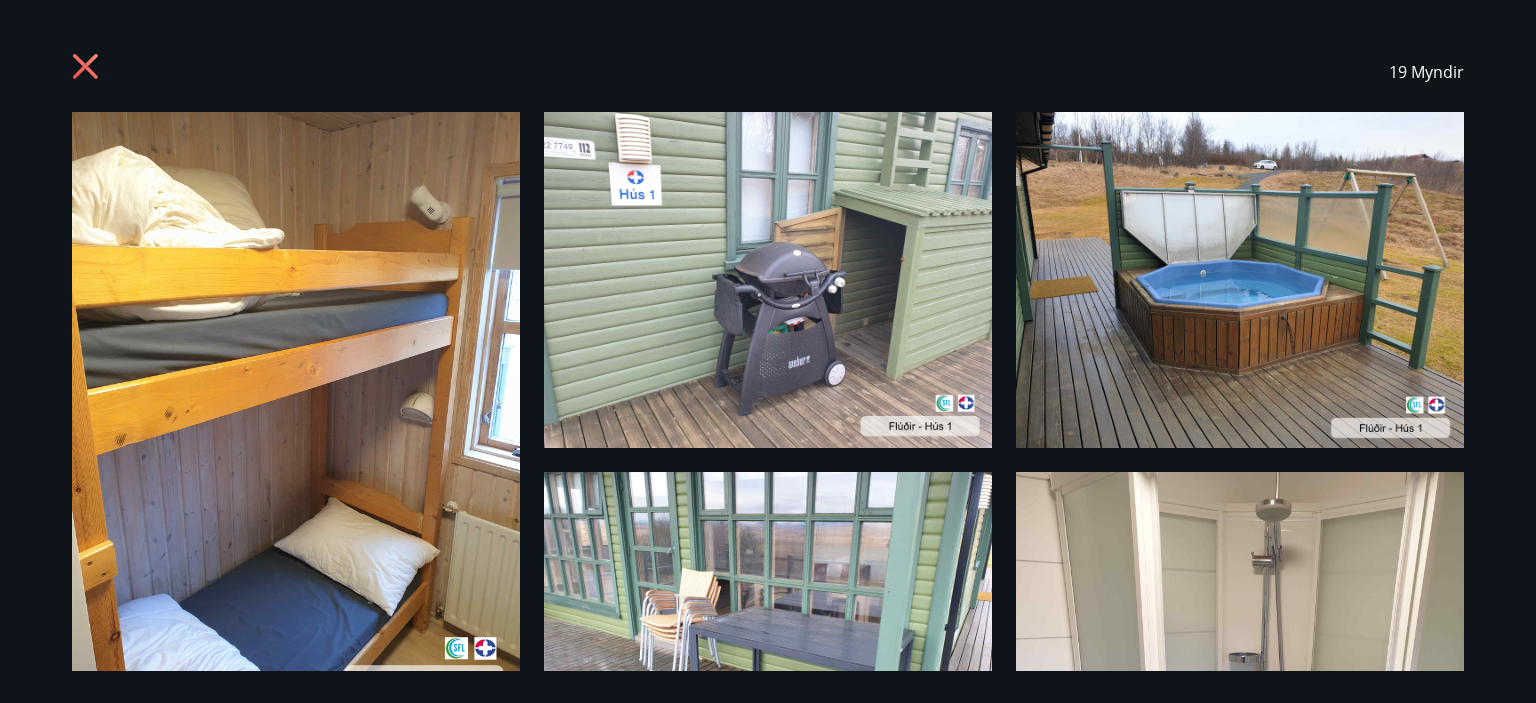 click on "19   Myndir" at bounding box center [768, 351] 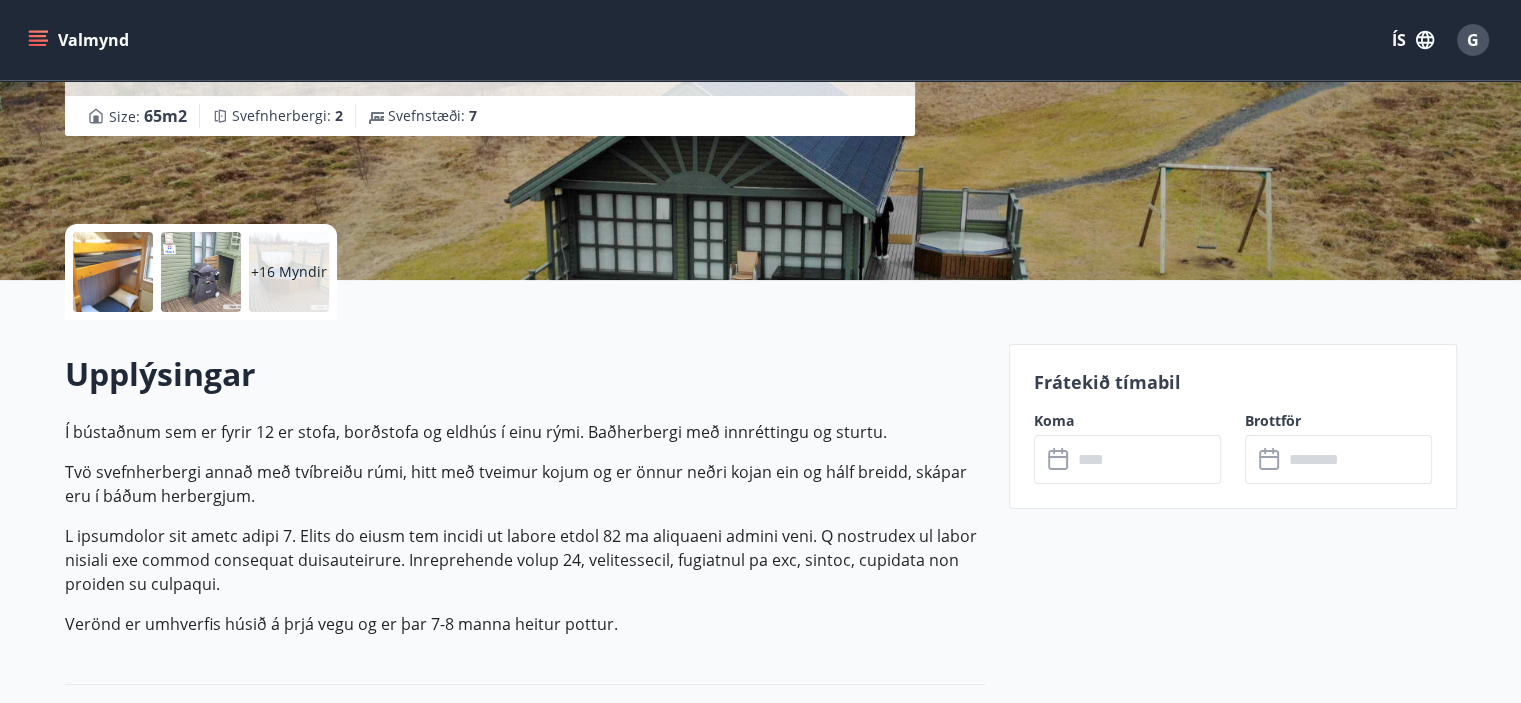 click at bounding box center (113, 272) 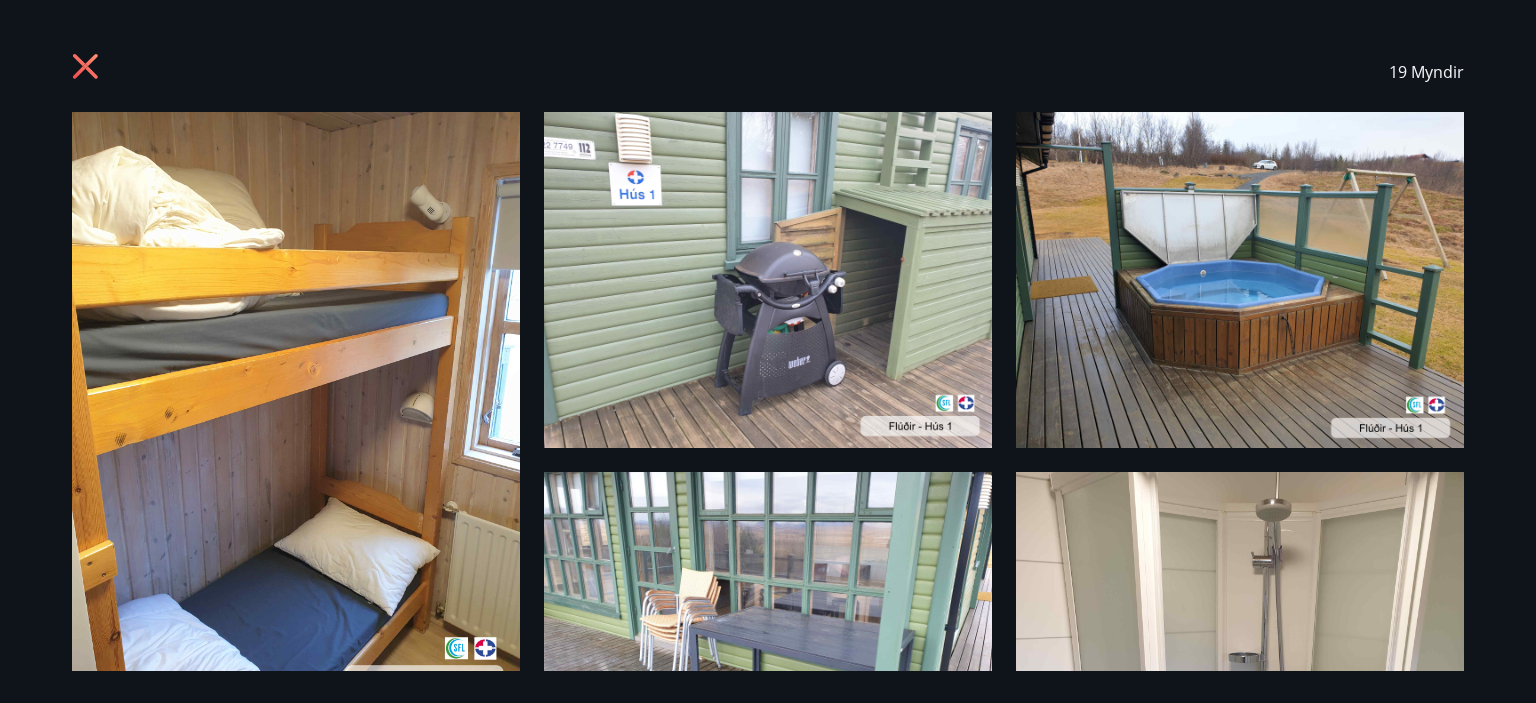 click at bounding box center [296, 410] 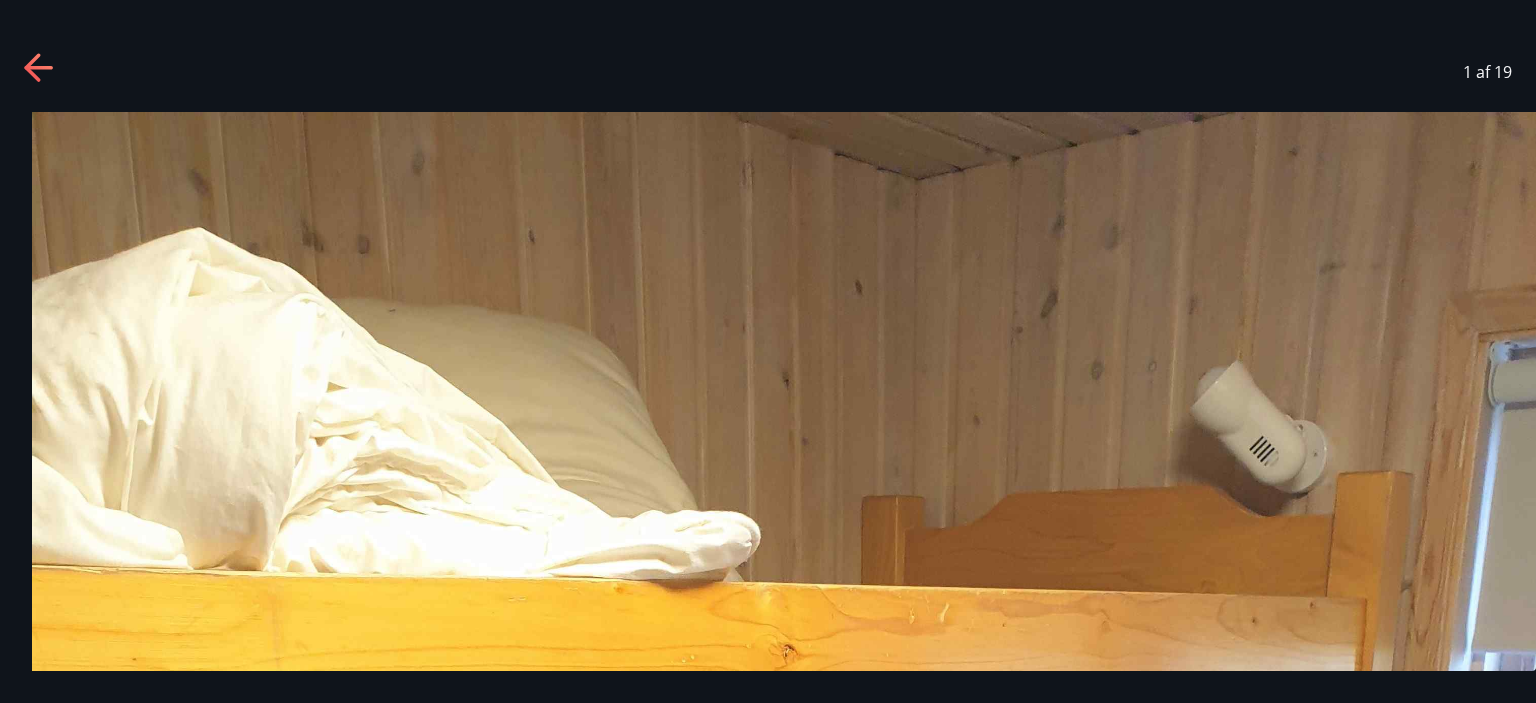 click at bounding box center (800, 1136) 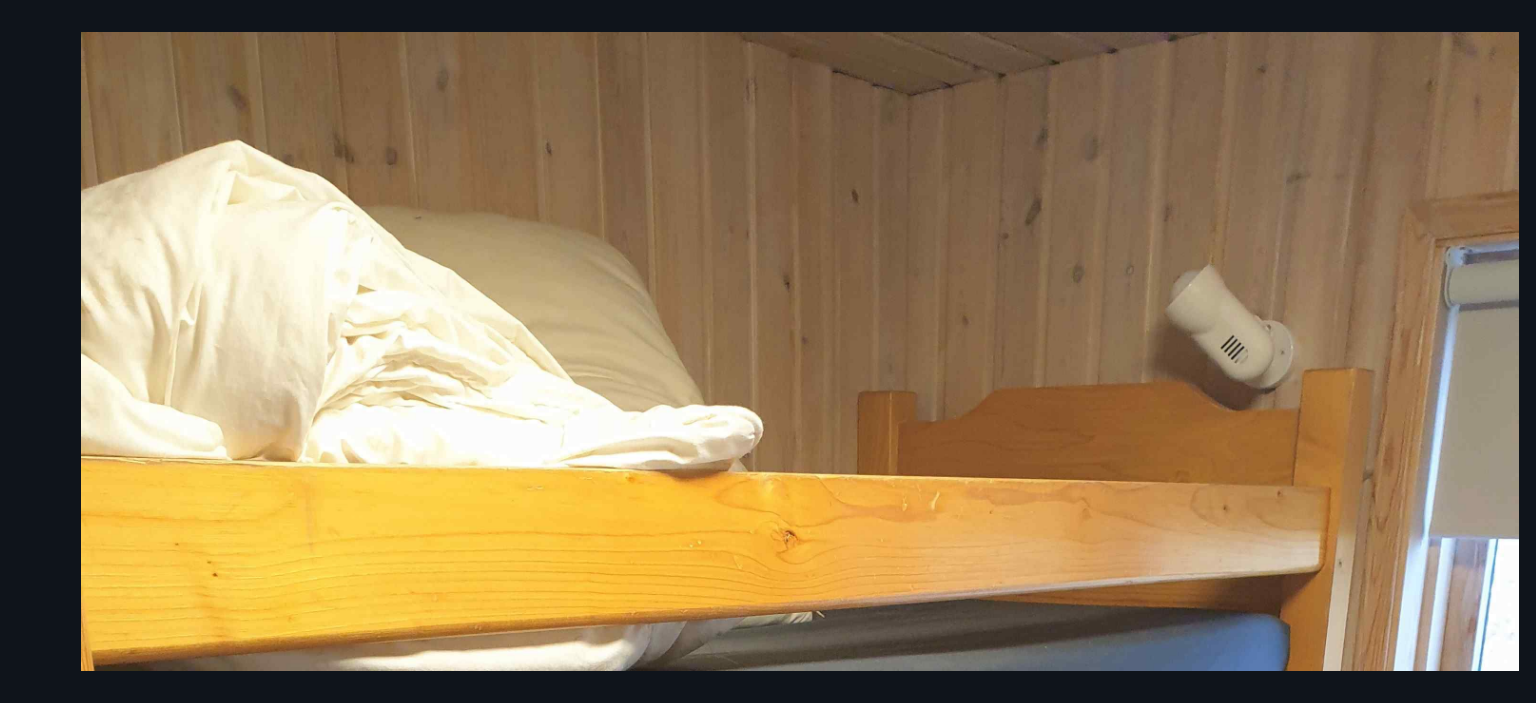 scroll, scrollTop: 120, scrollLeft: 0, axis: vertical 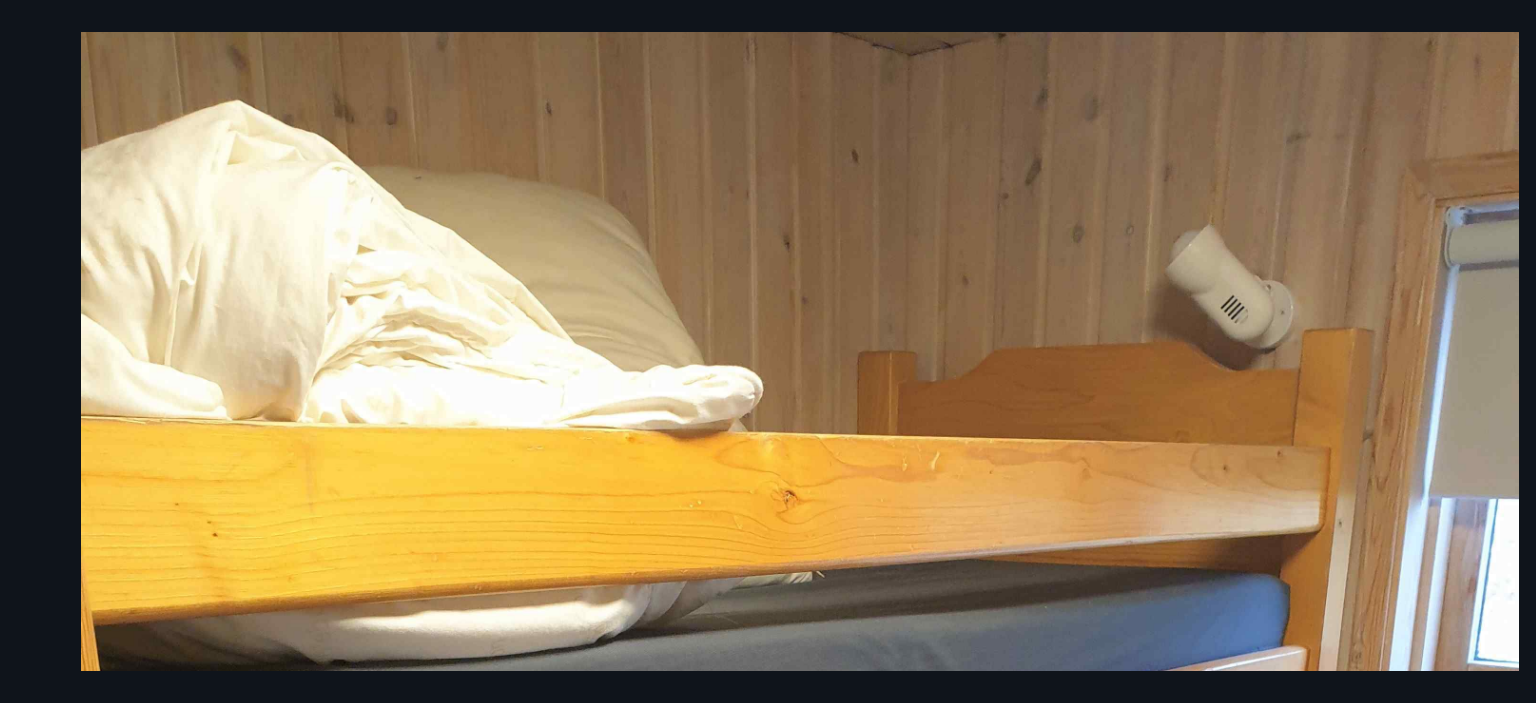 click at bounding box center [58416, 951] 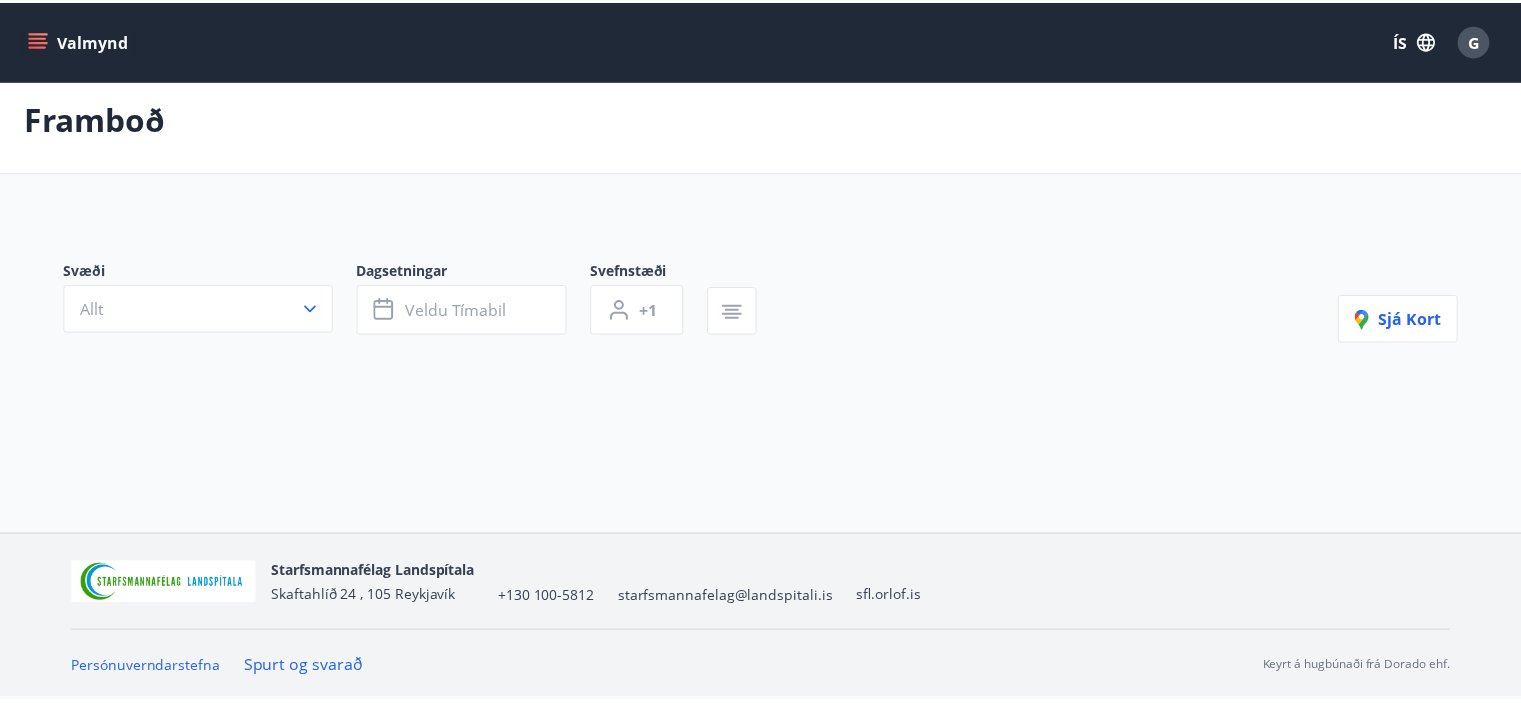 scroll, scrollTop: 0, scrollLeft: 0, axis: both 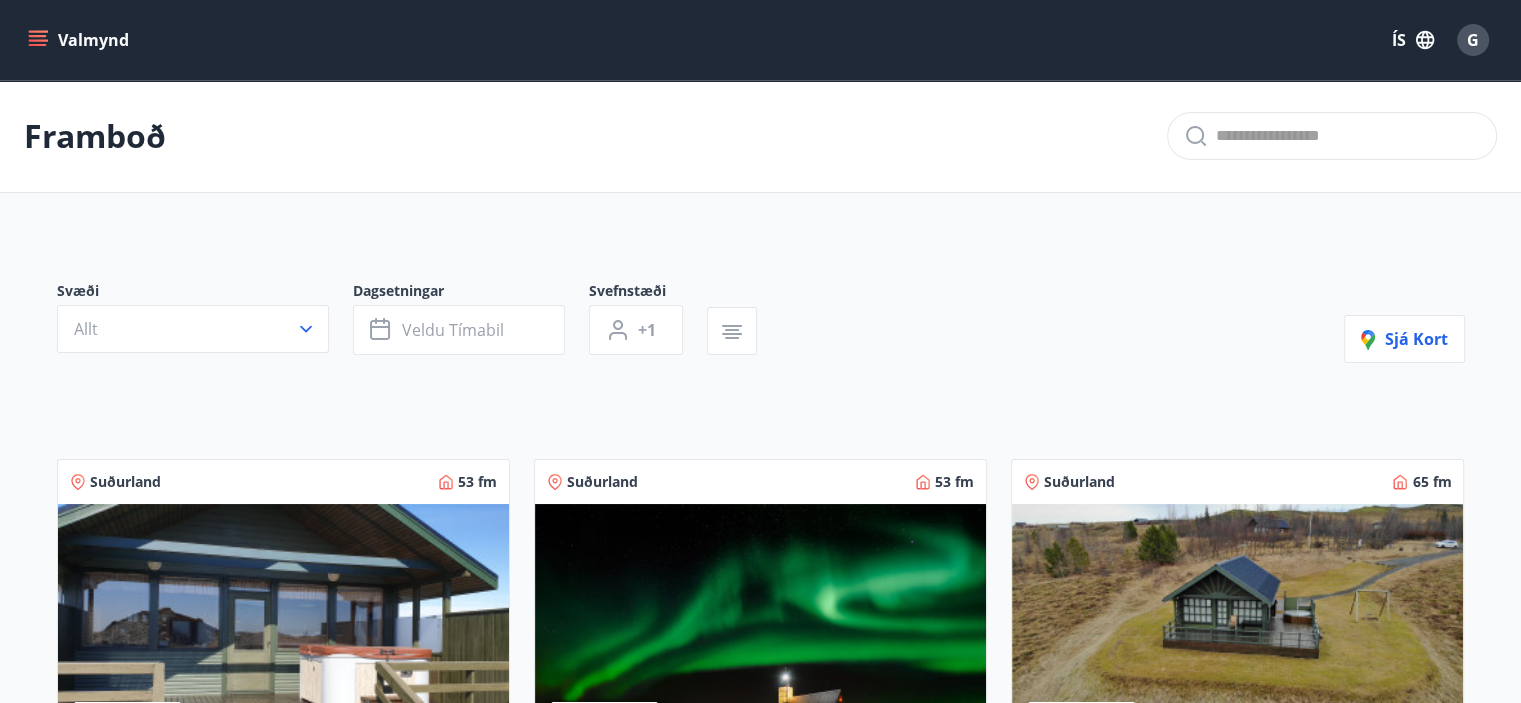 click at bounding box center [283, 630] 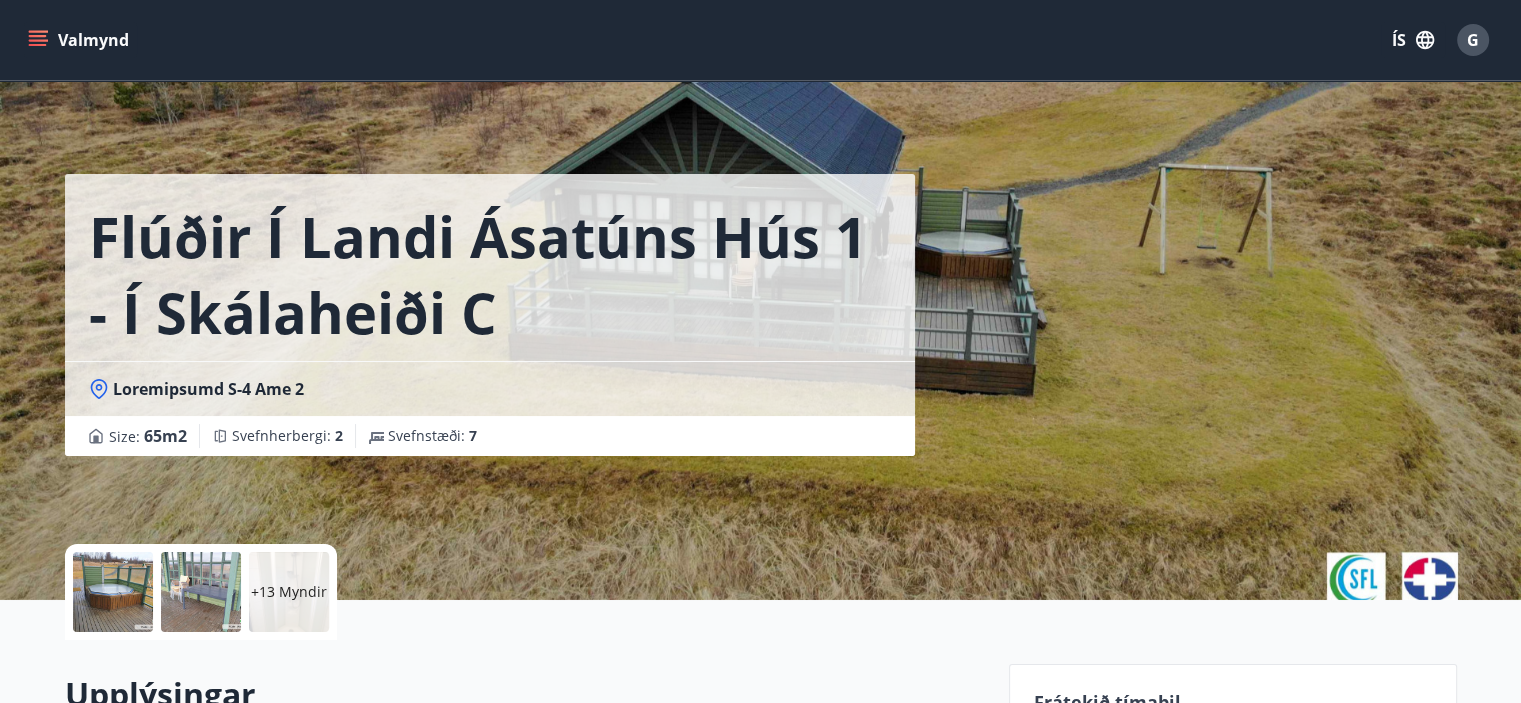 click at bounding box center (113, 592) 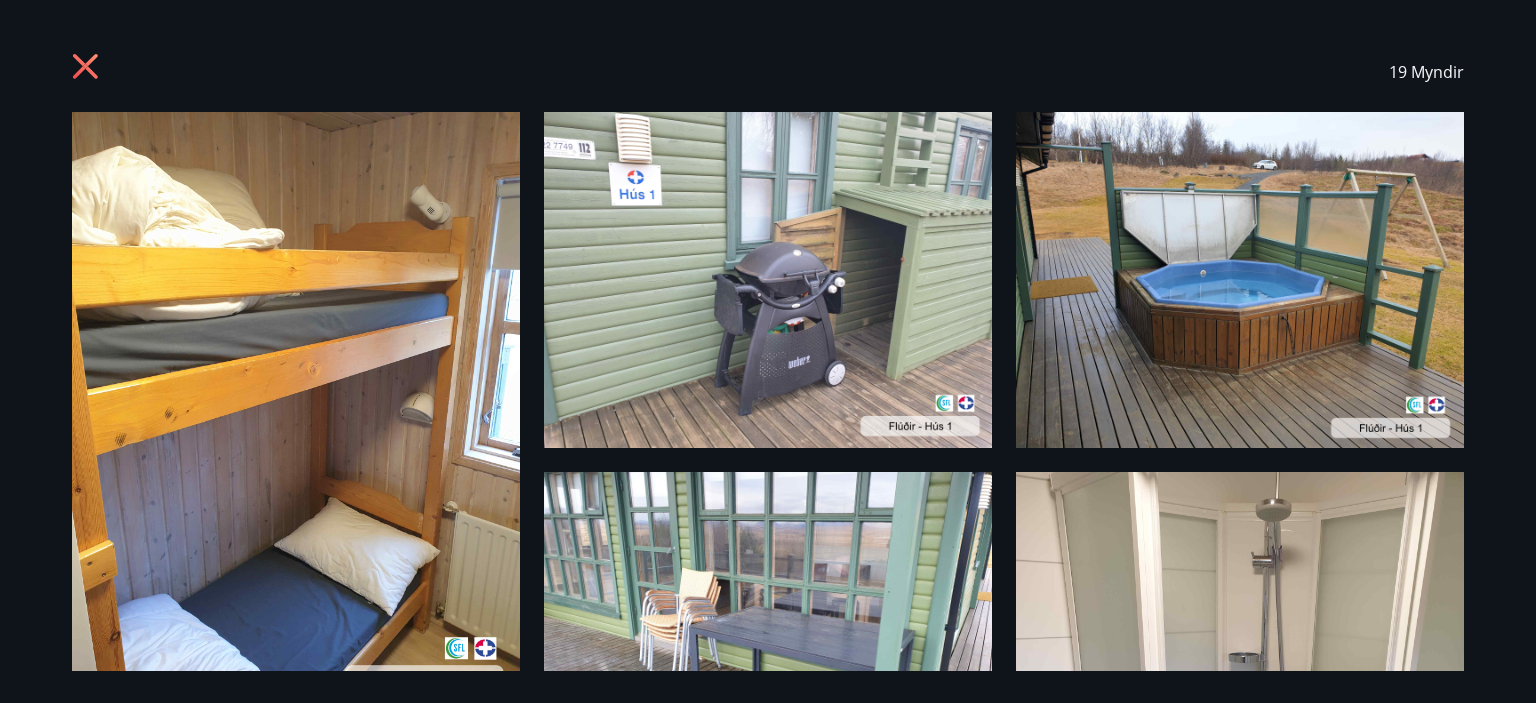 click at bounding box center (1240, 280) 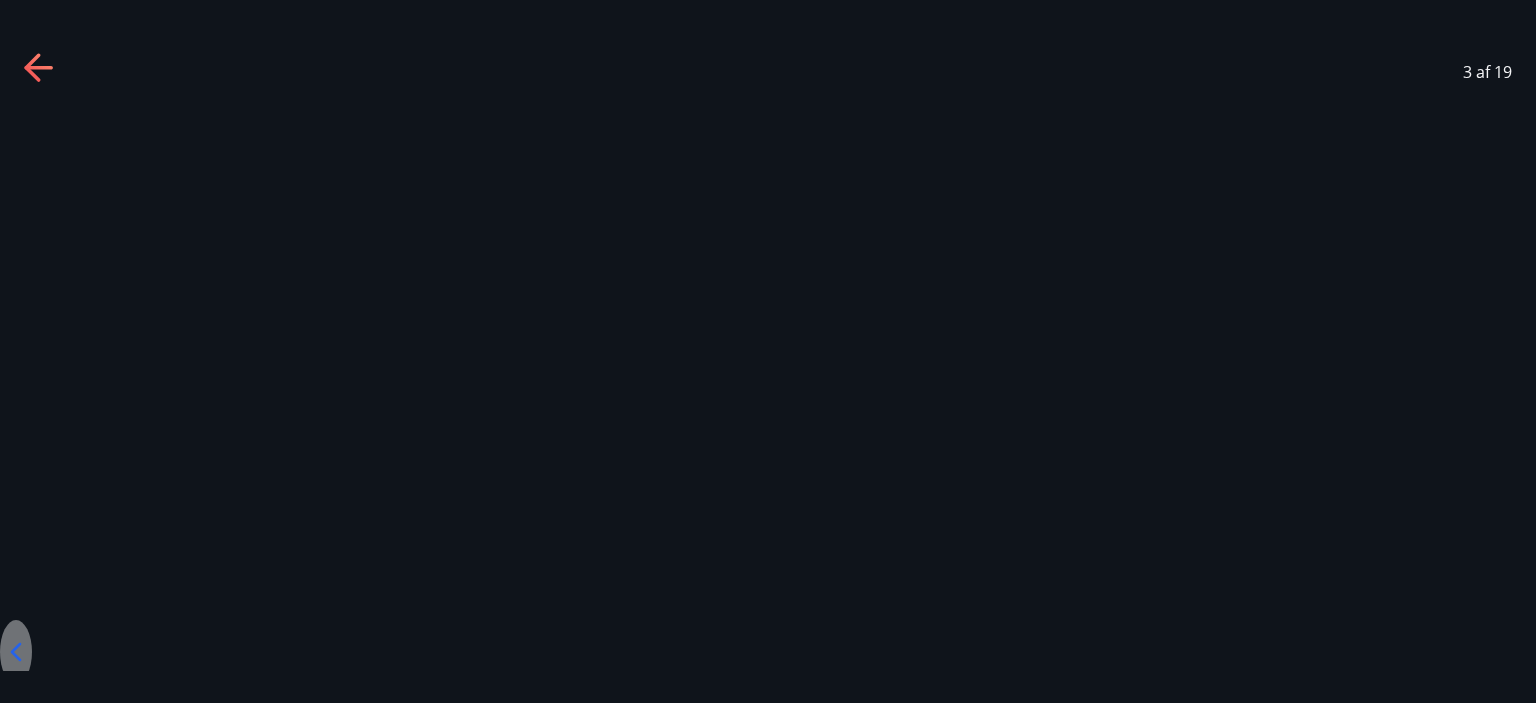 click at bounding box center [58416, 652] 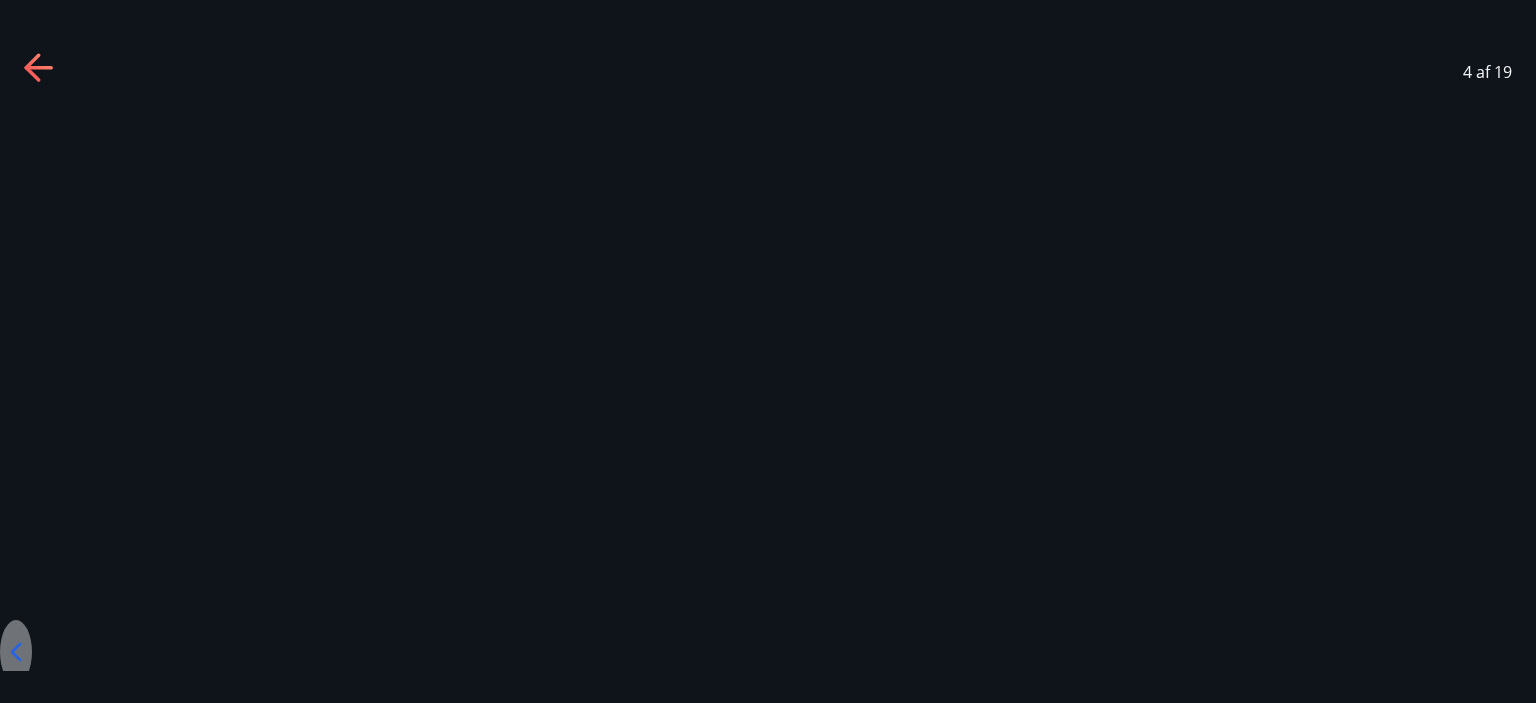 click at bounding box center [58416, 652] 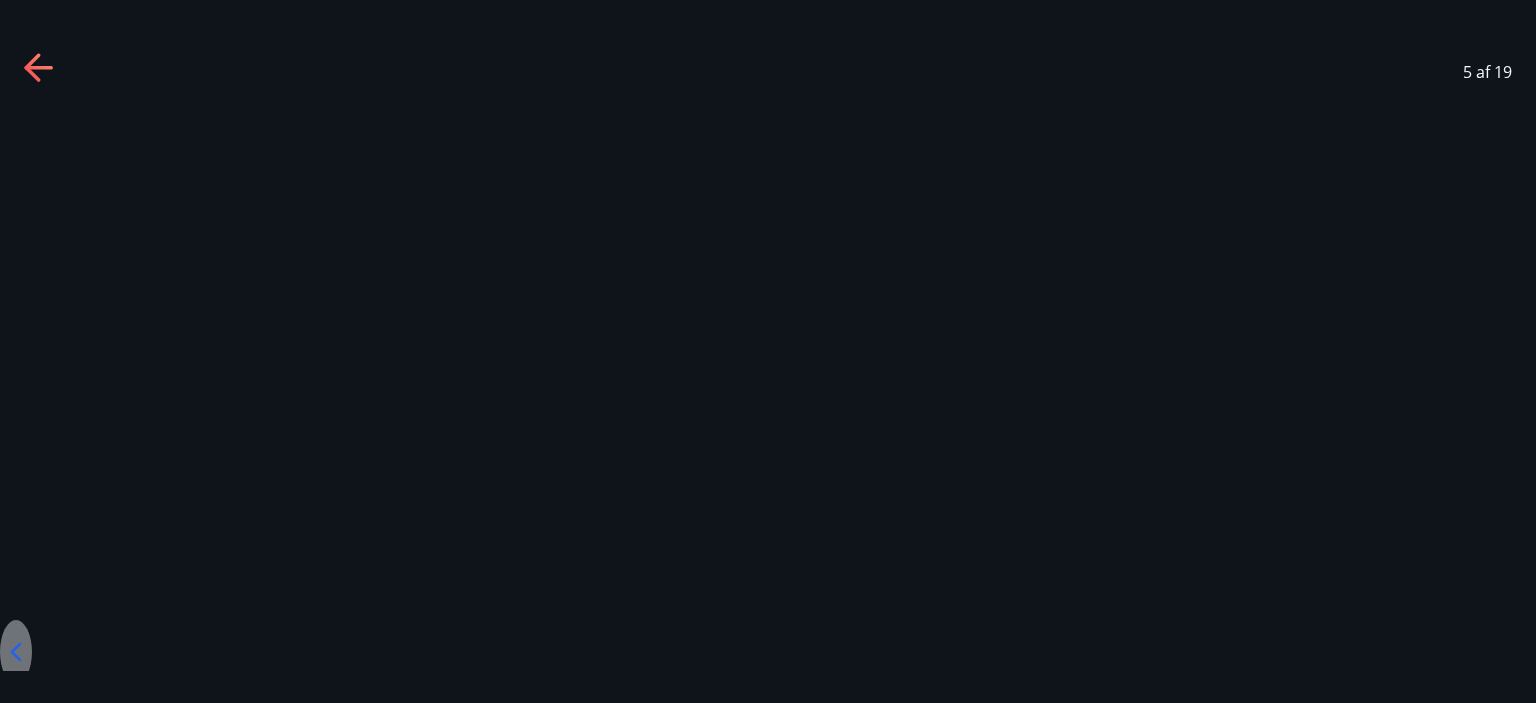 click at bounding box center [58416, 652] 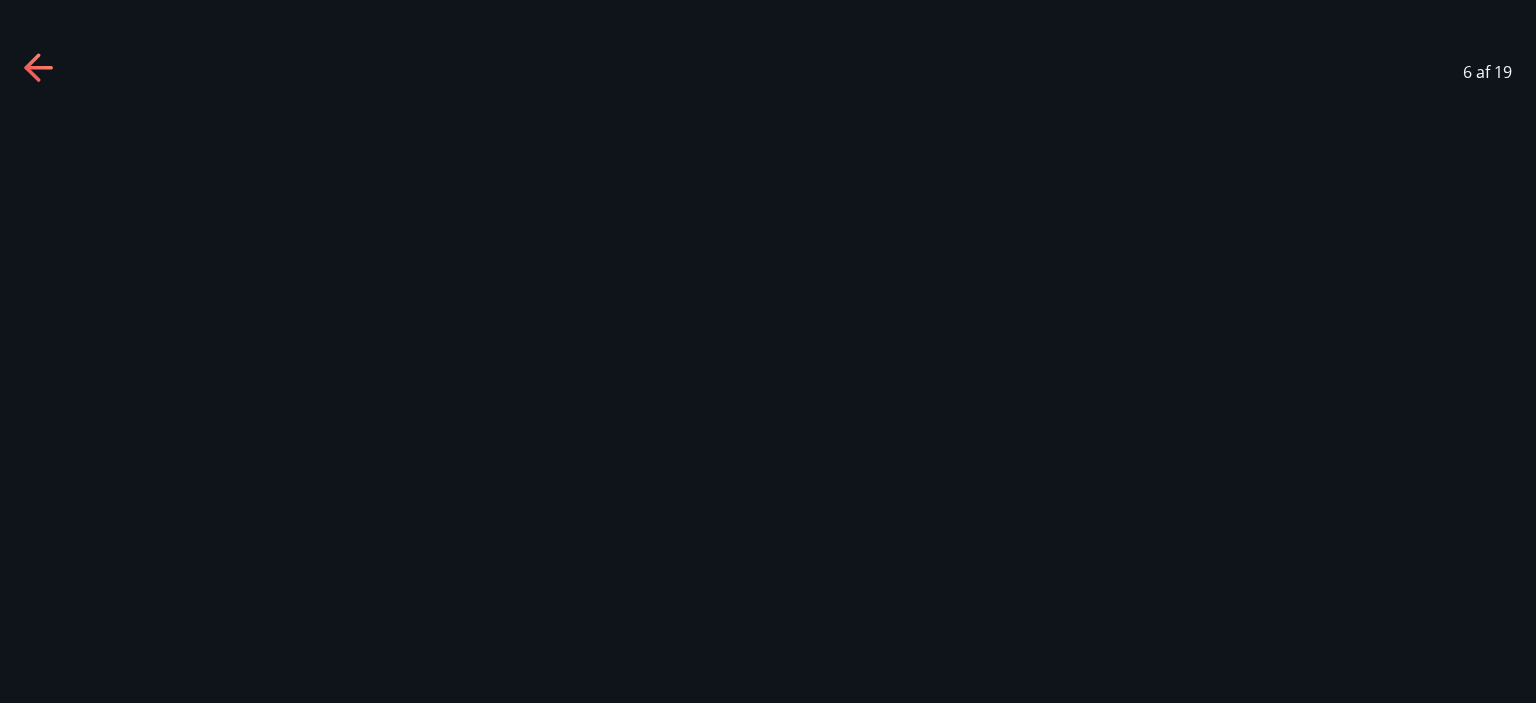 click at bounding box center [58416, 1071] 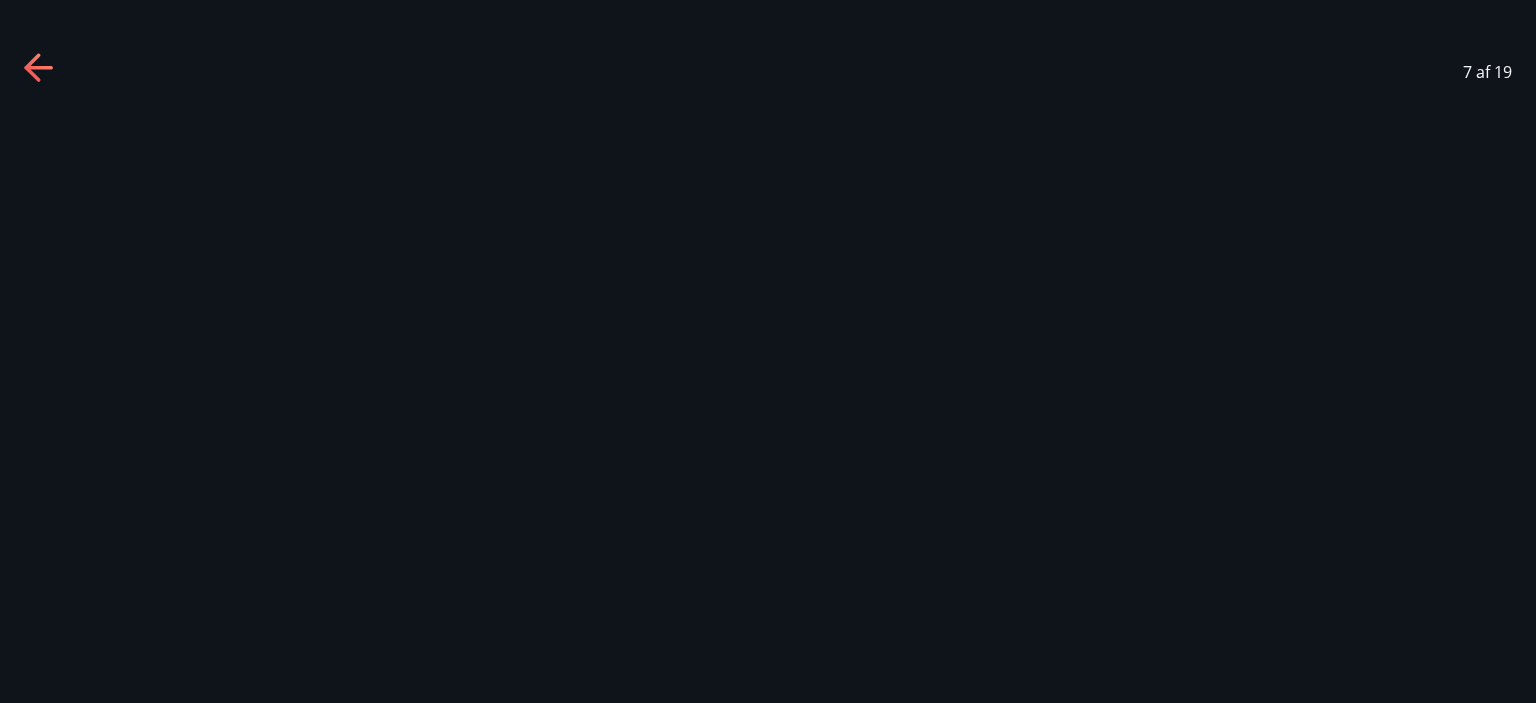 click at bounding box center (38, 68) 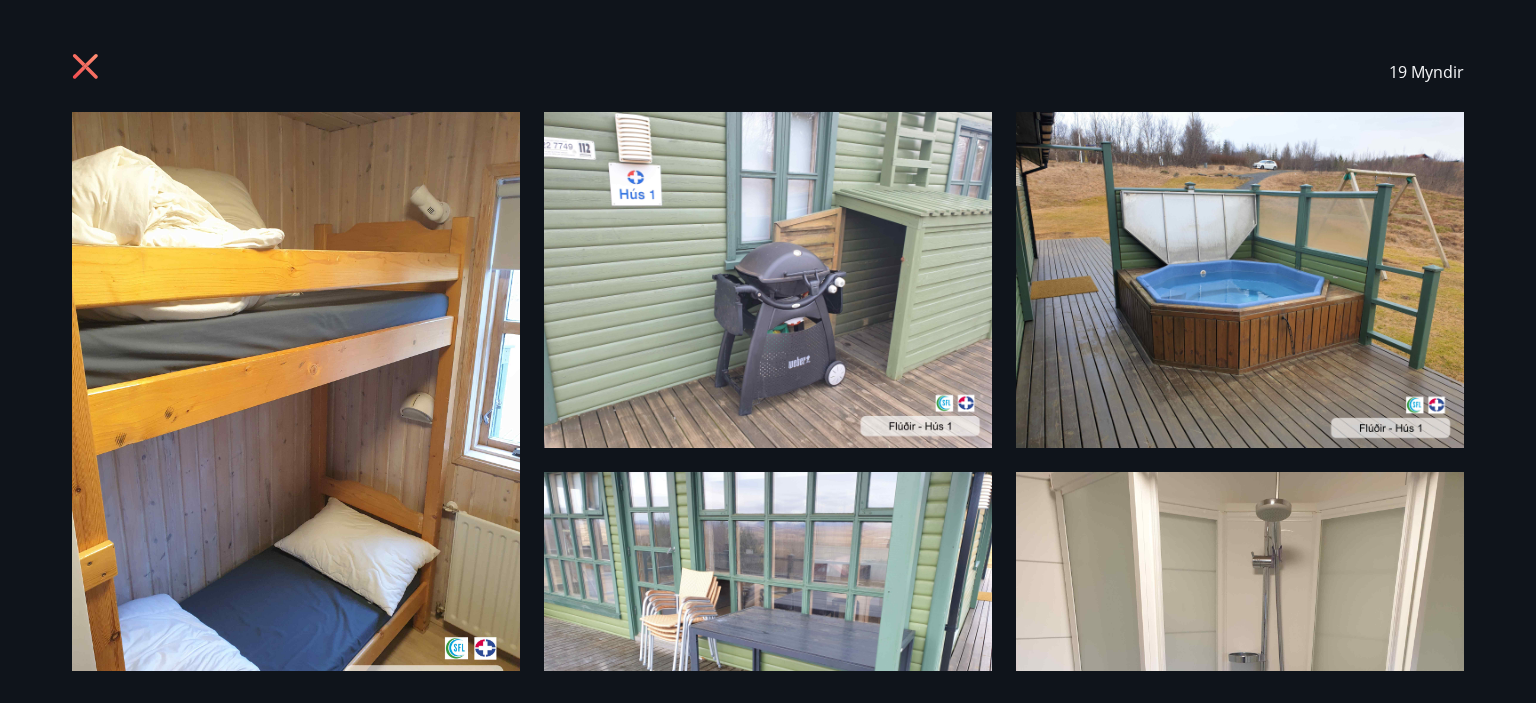 click at bounding box center [88, 69] 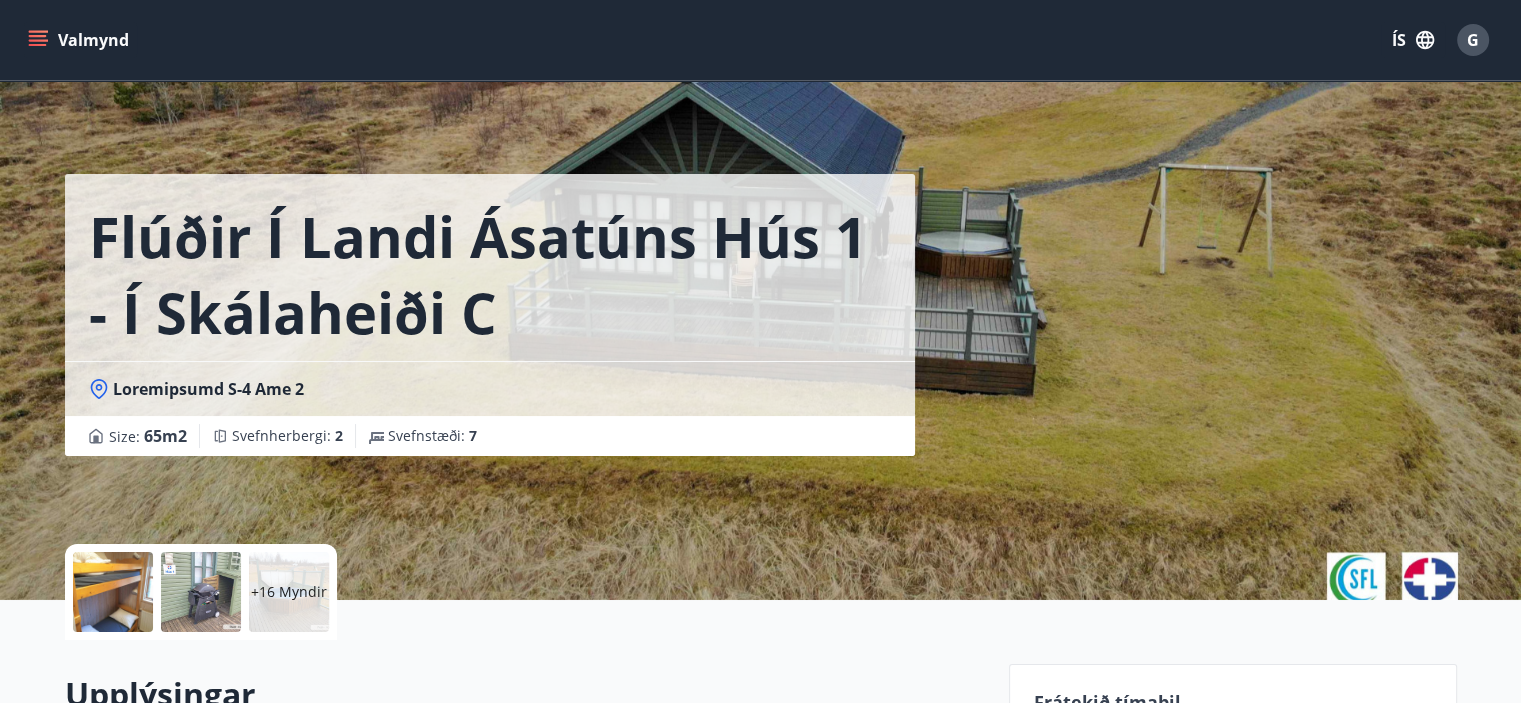 click at bounding box center [38, 40] 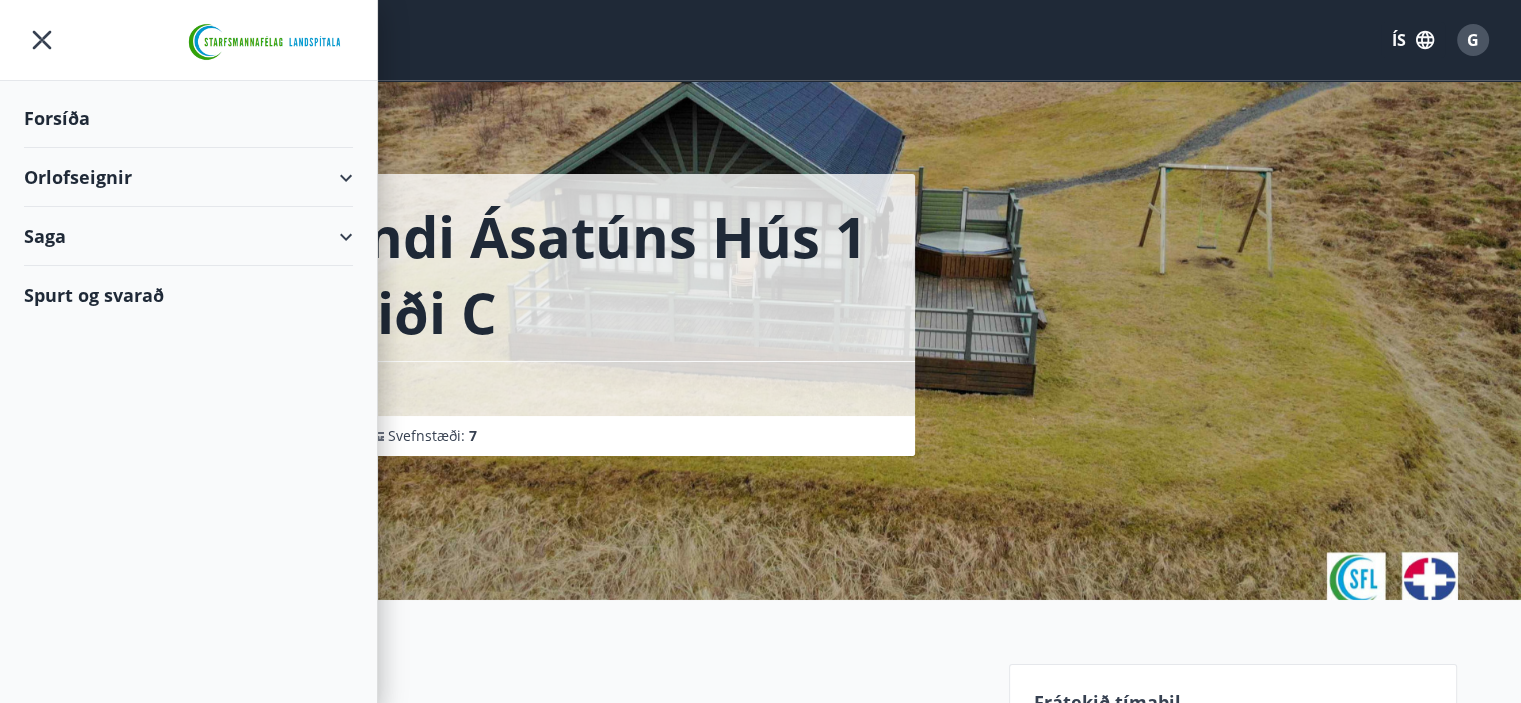 click on "Orlofseignir" at bounding box center [188, 177] 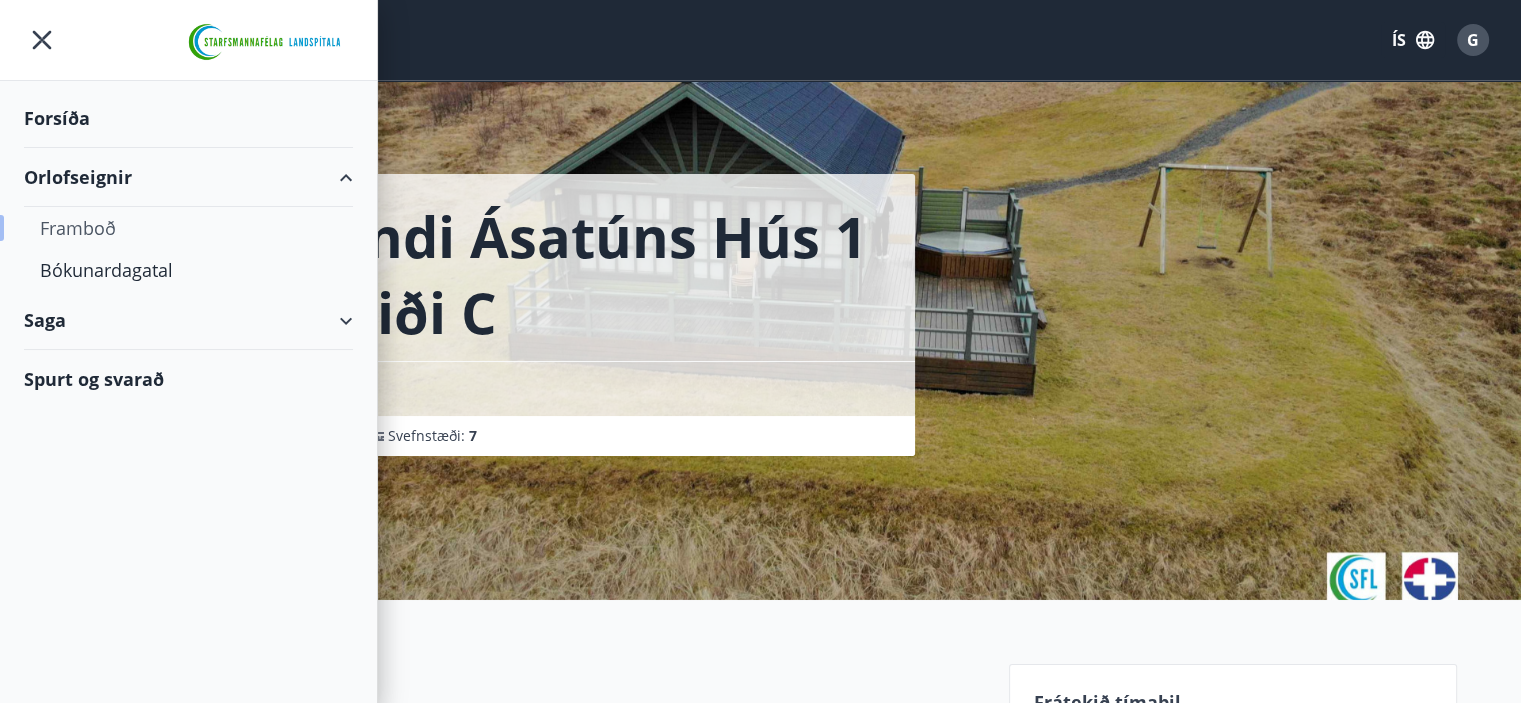 click on "Framboð" at bounding box center [188, 228] 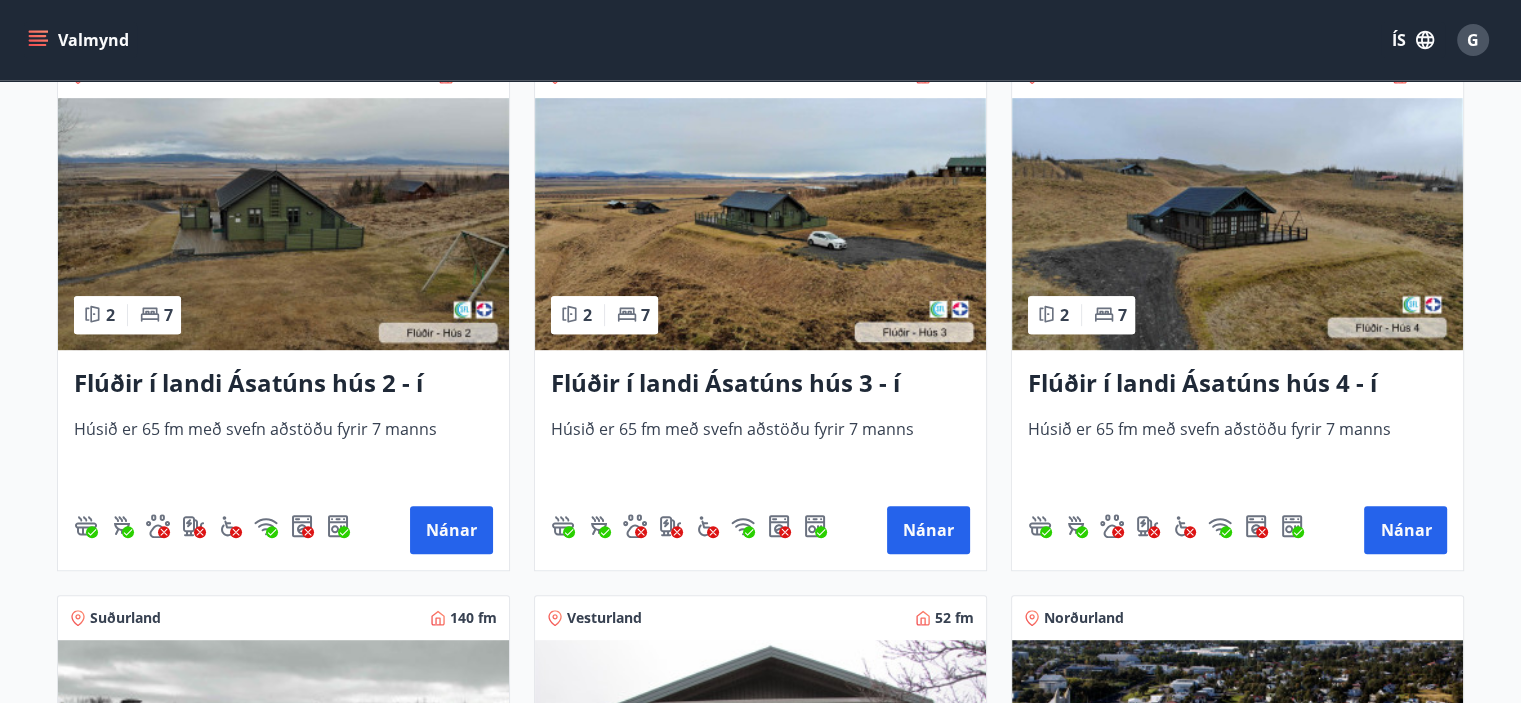 scroll, scrollTop: 947, scrollLeft: 0, axis: vertical 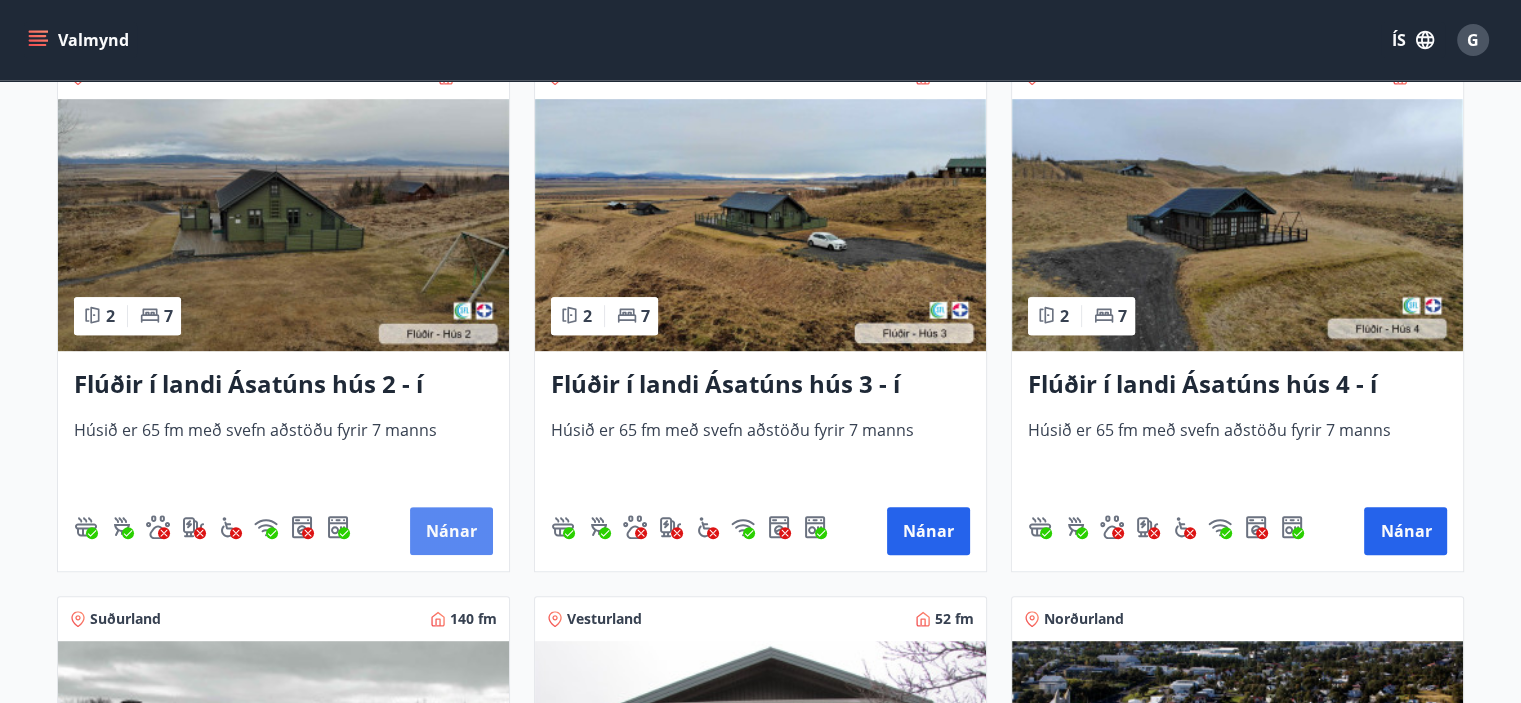 click on "Nánar" at bounding box center [451, -11] 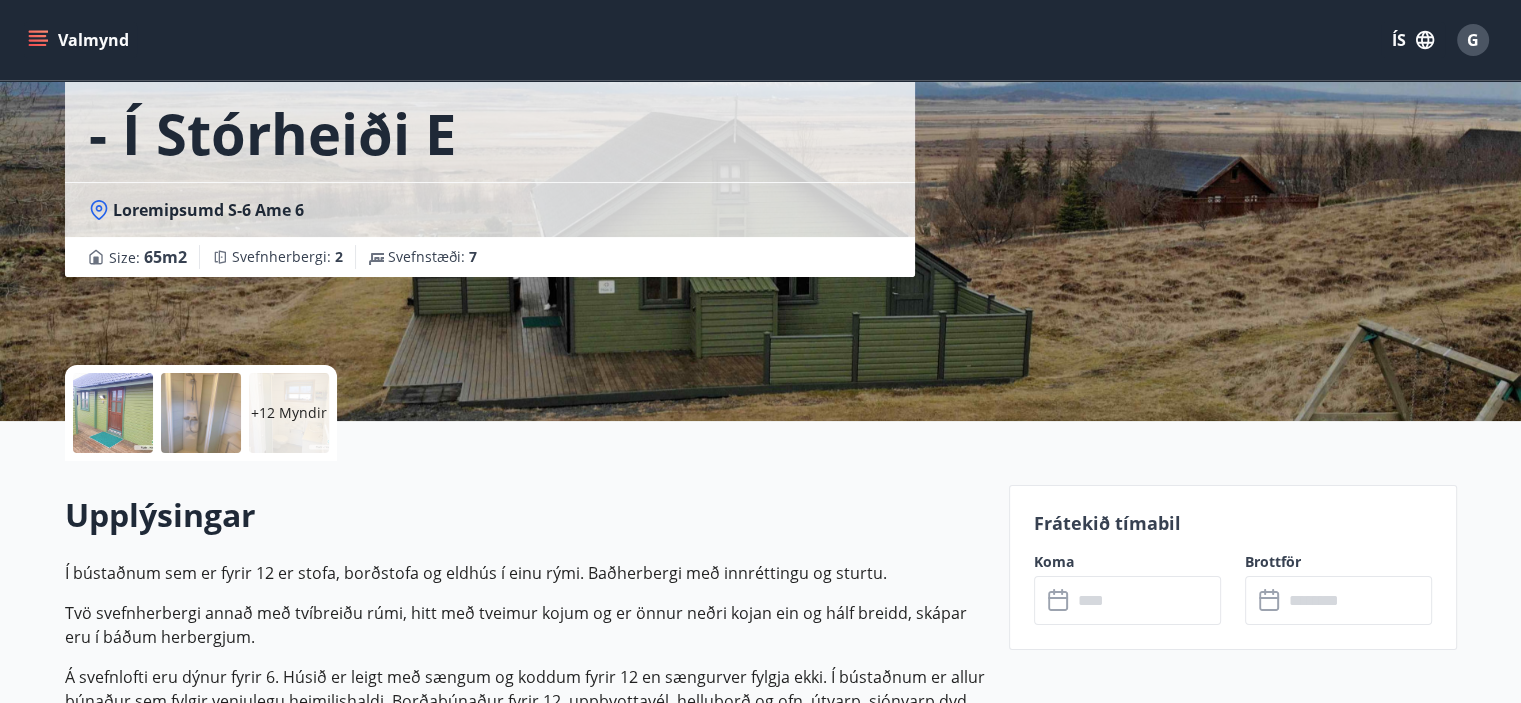 scroll, scrollTop: 0, scrollLeft: 0, axis: both 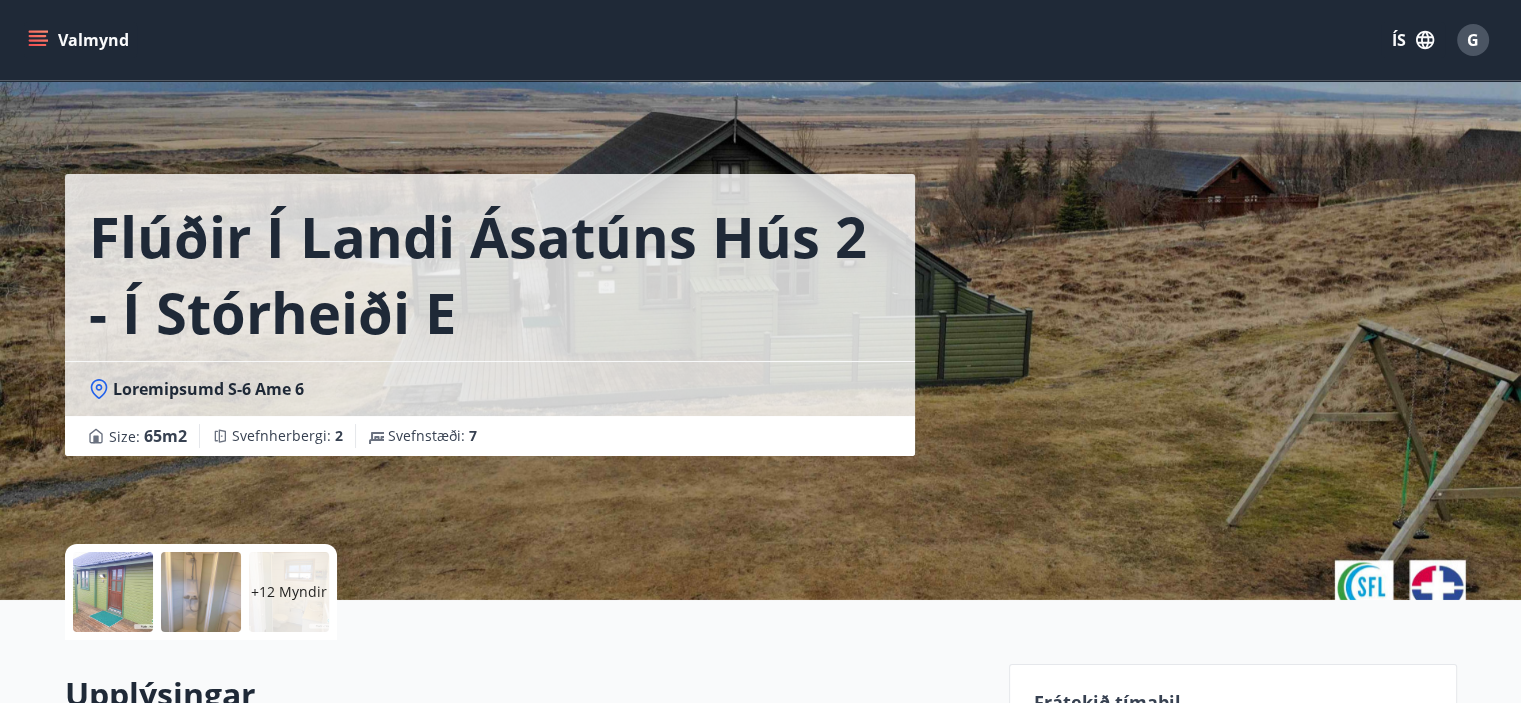 click at bounding box center [38, 40] 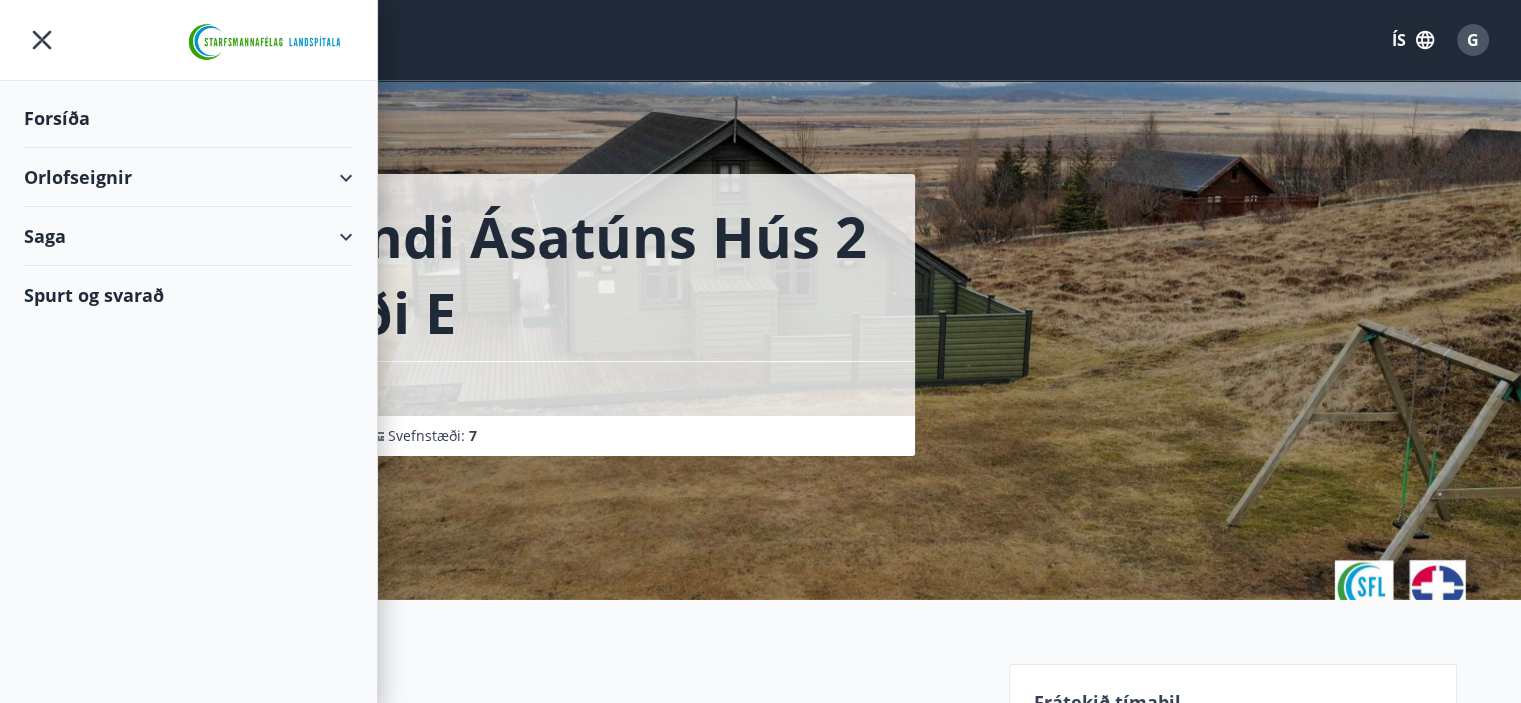 click on "Orlofseignir" at bounding box center [188, 177] 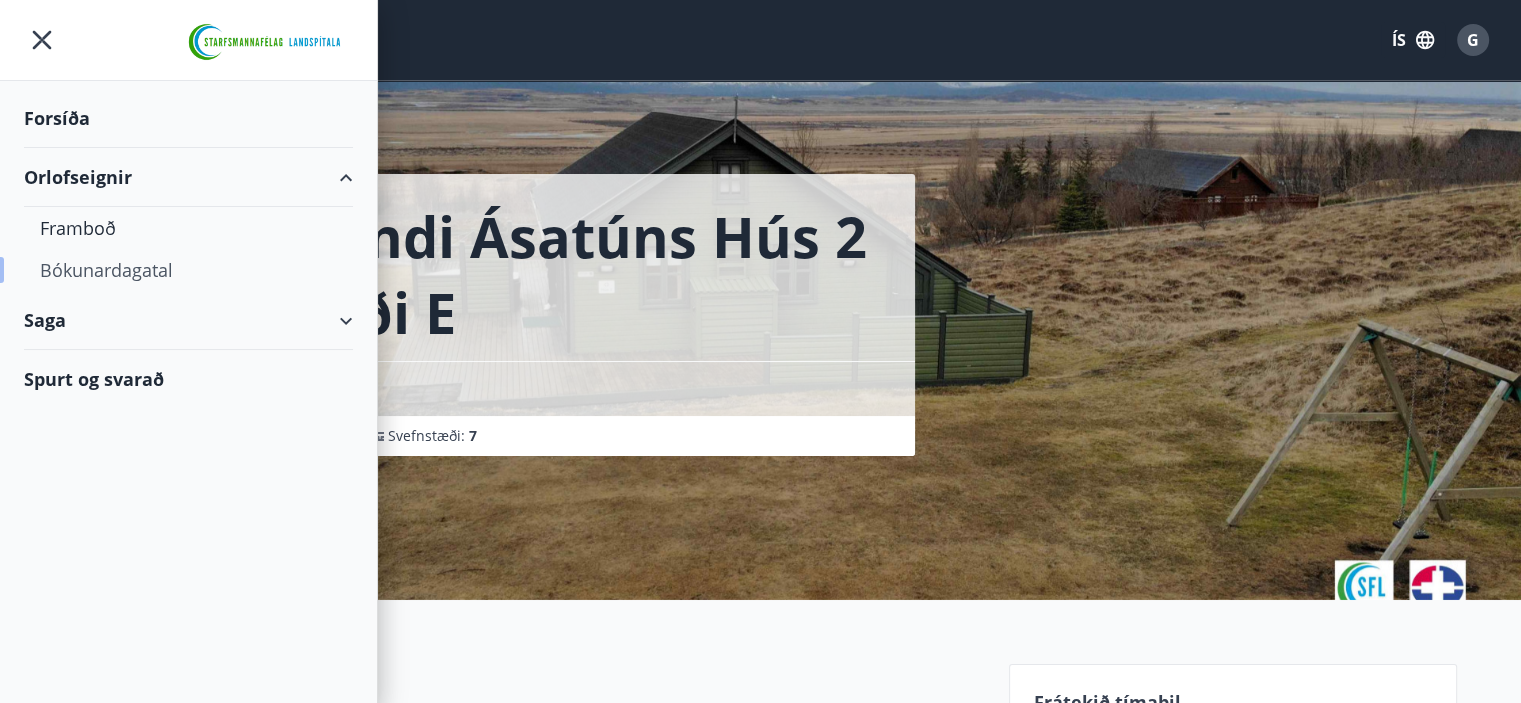 click on "Bókunardagatal" at bounding box center [188, 270] 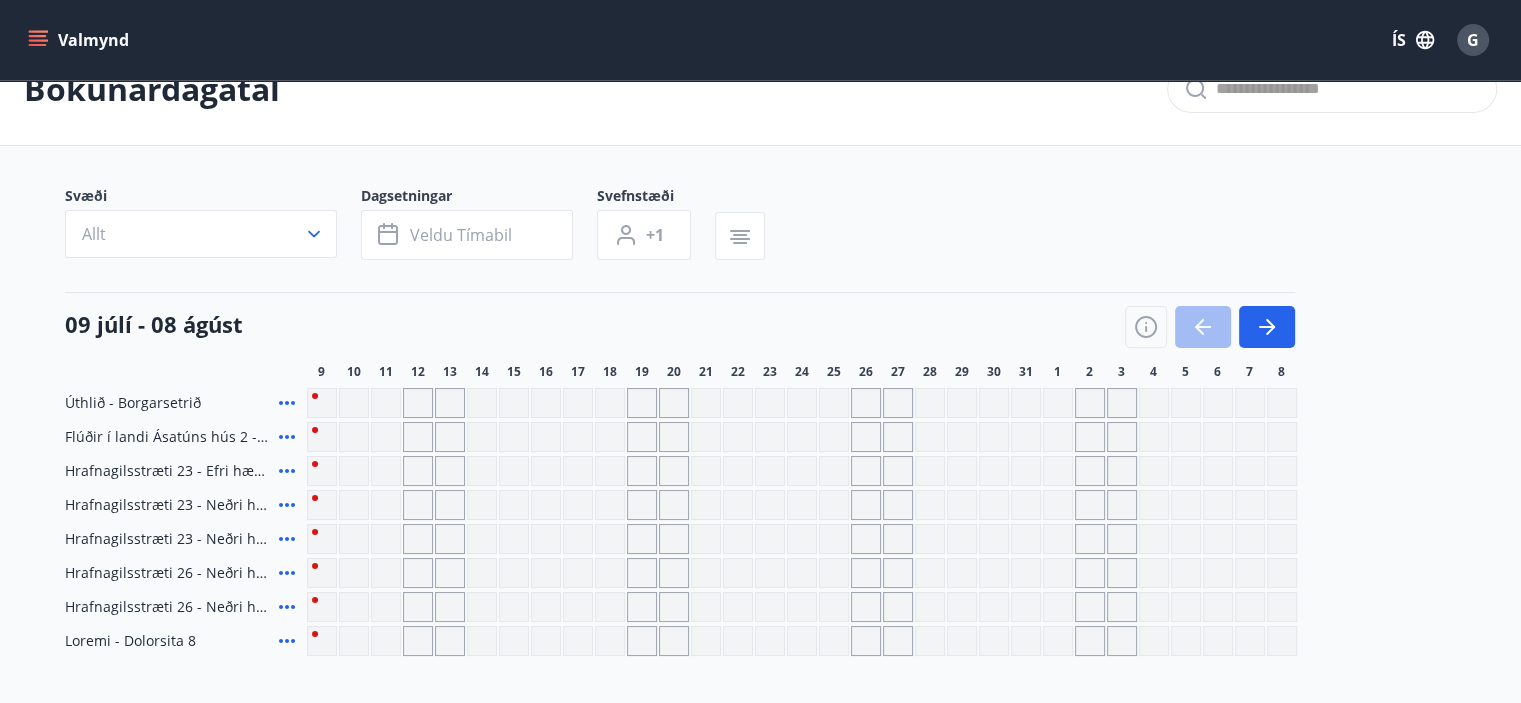 scroll, scrollTop: 70, scrollLeft: 0, axis: vertical 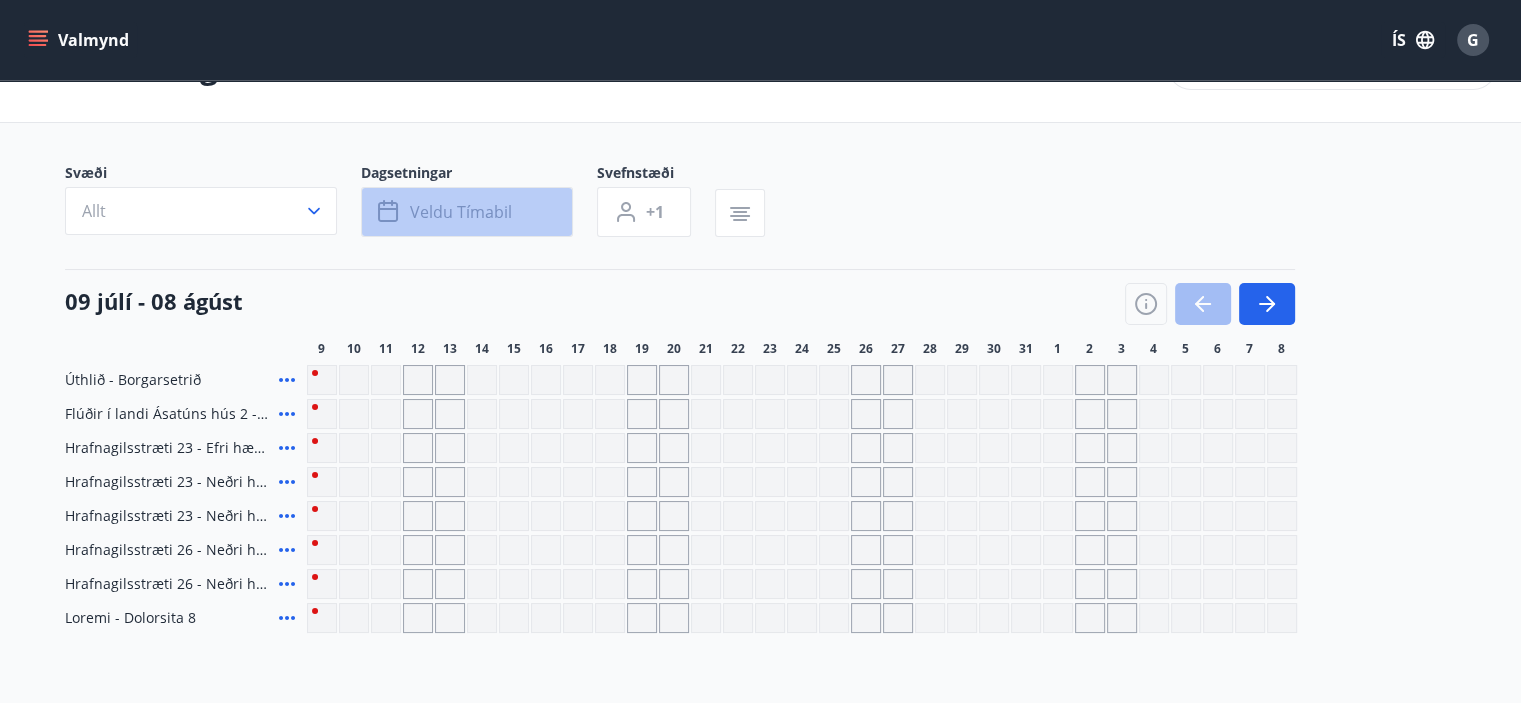click on "Veldu tímabil" at bounding box center (461, 212) 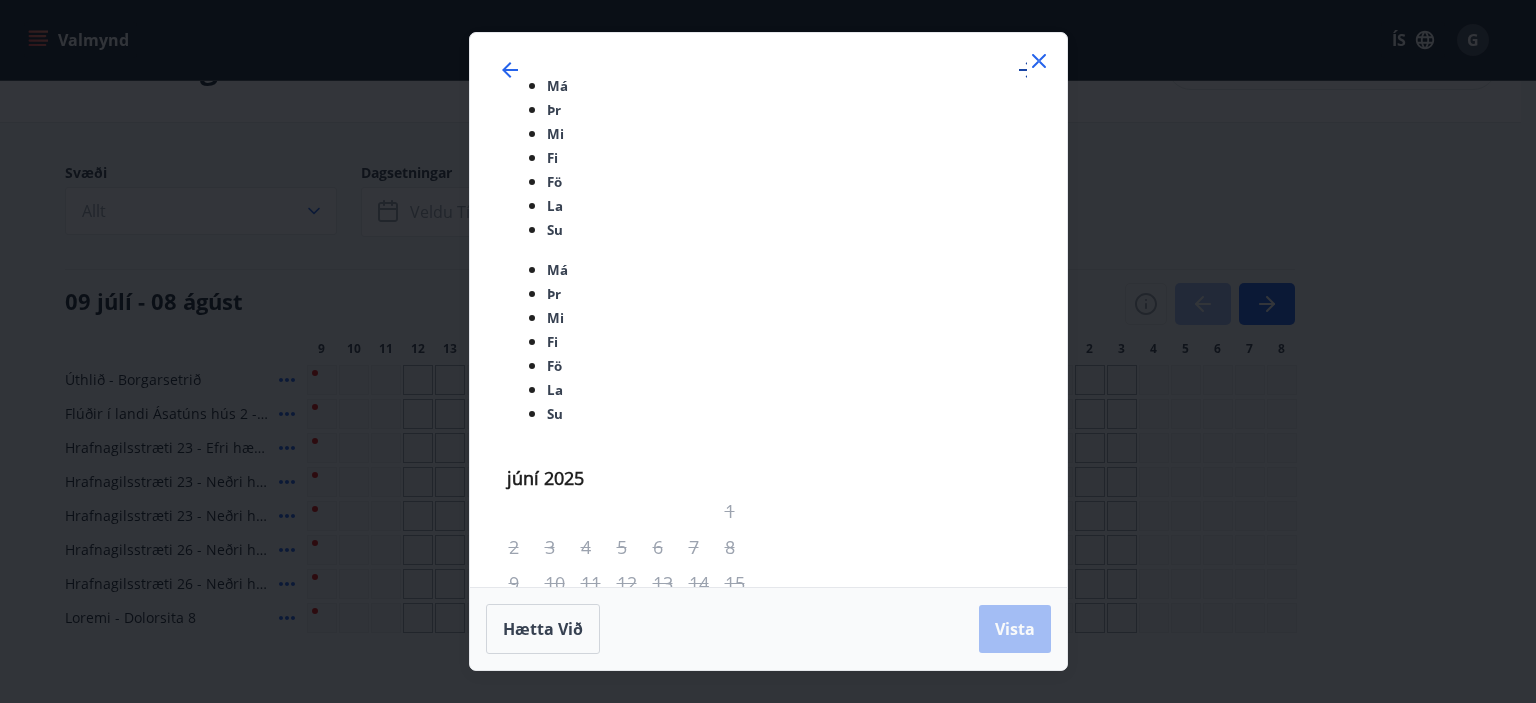 click at bounding box center (1027, 70) 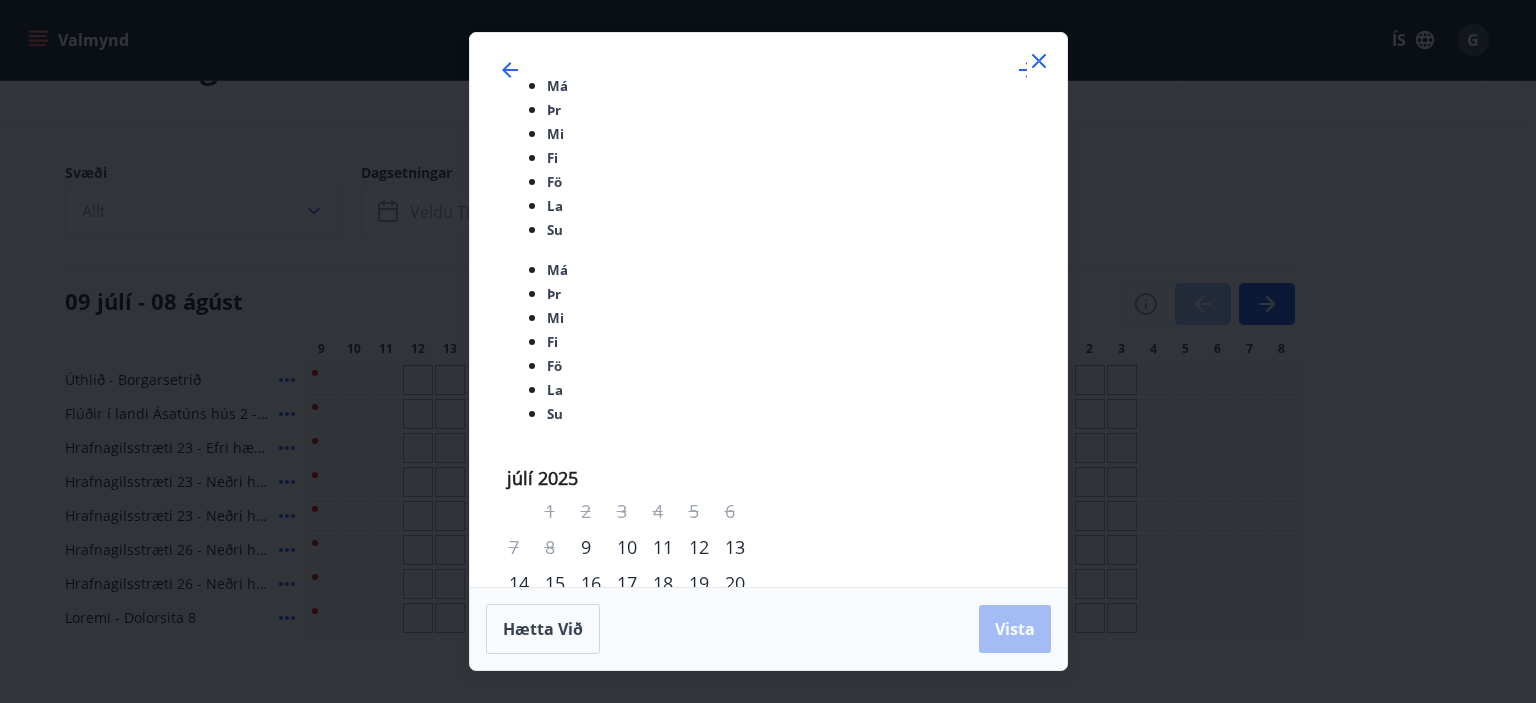 click on "22" at bounding box center (670, 947) 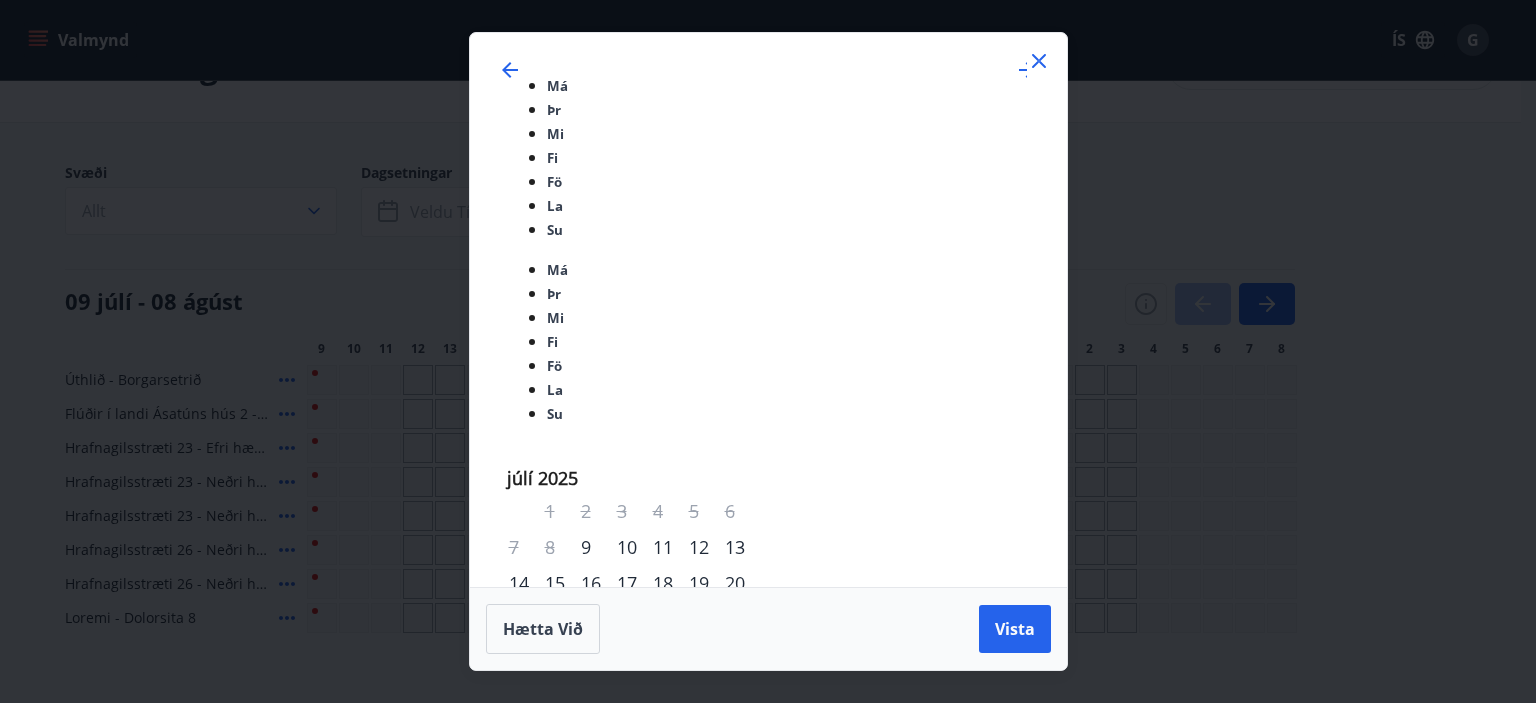 click on "29" at bounding box center [670, 983] 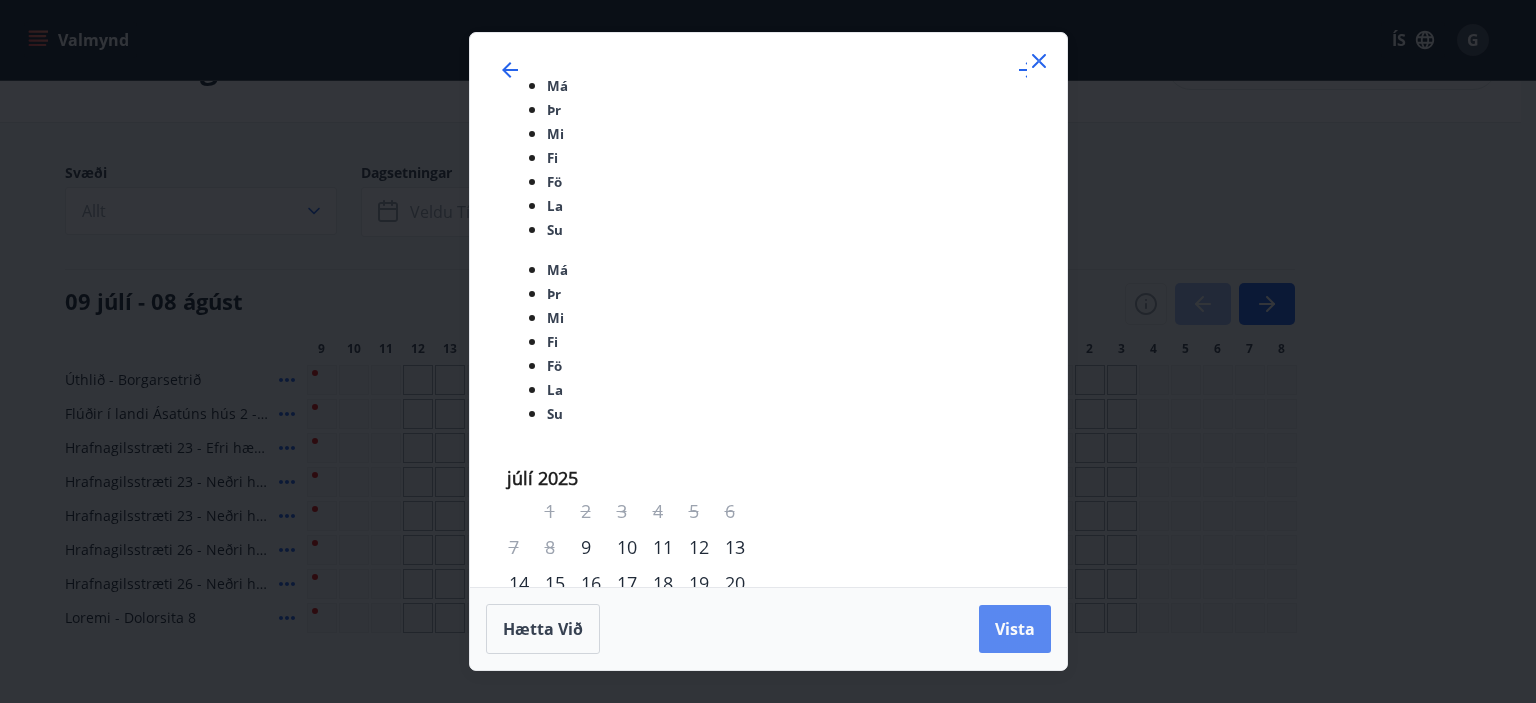 click on "Vista" at bounding box center [1015, 629] 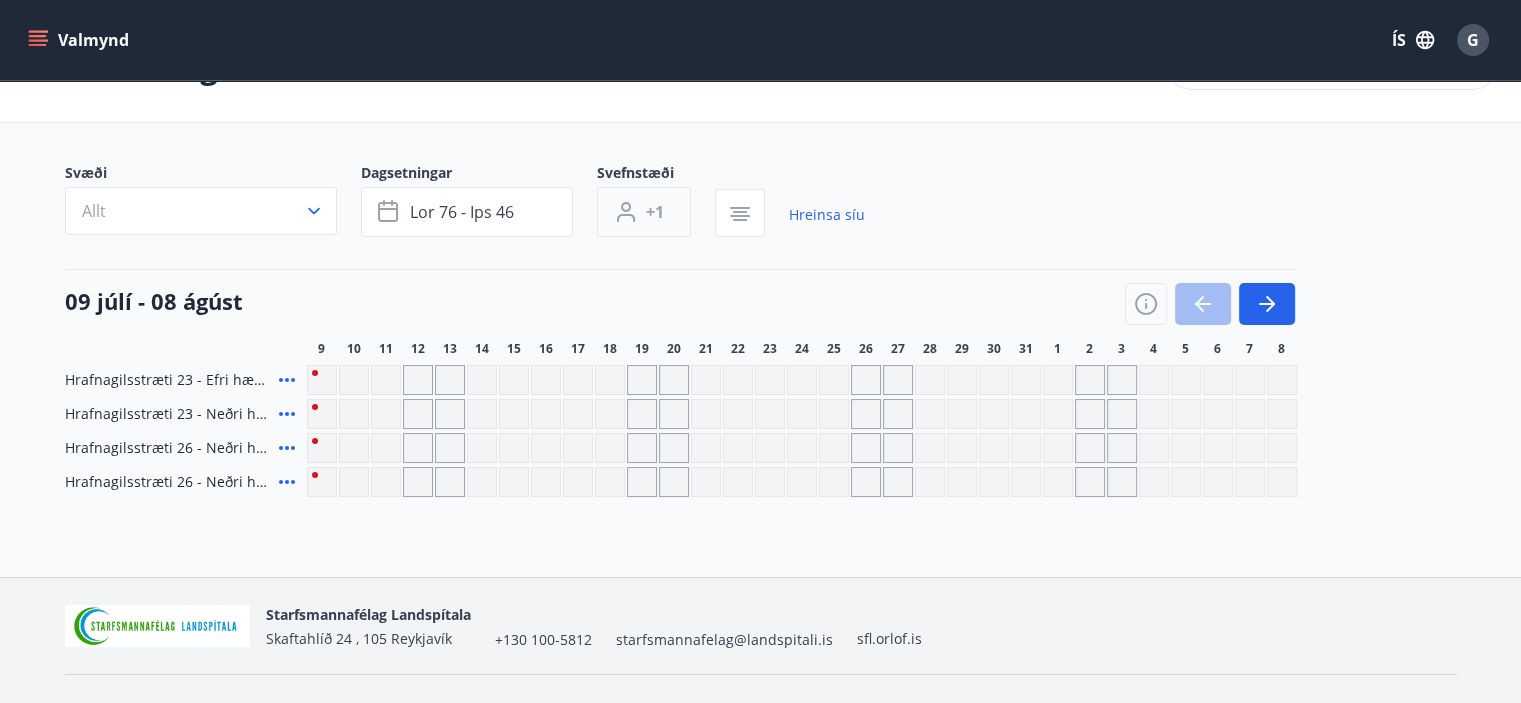 click on "+1" at bounding box center (655, 212) 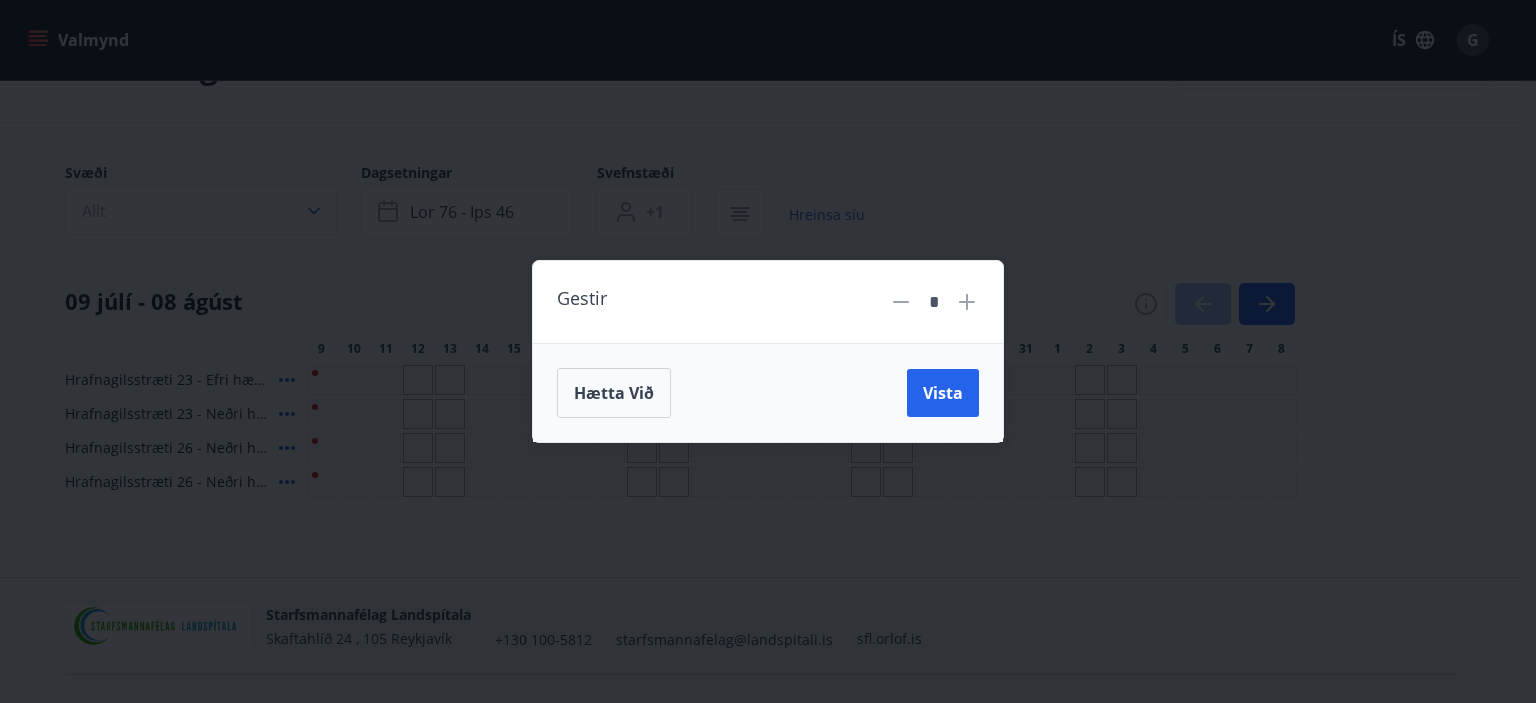 click at bounding box center (967, 302) 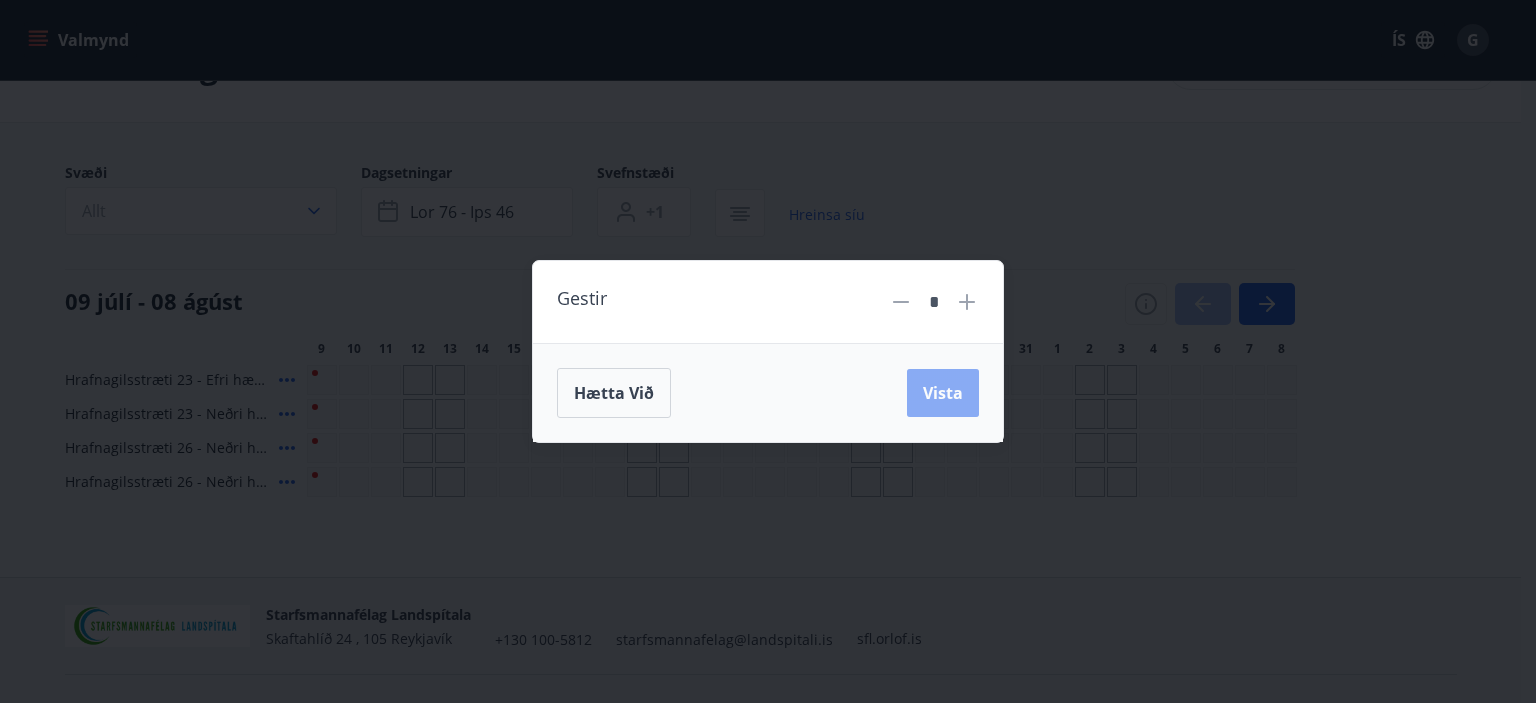 click on "Vista" at bounding box center [943, 393] 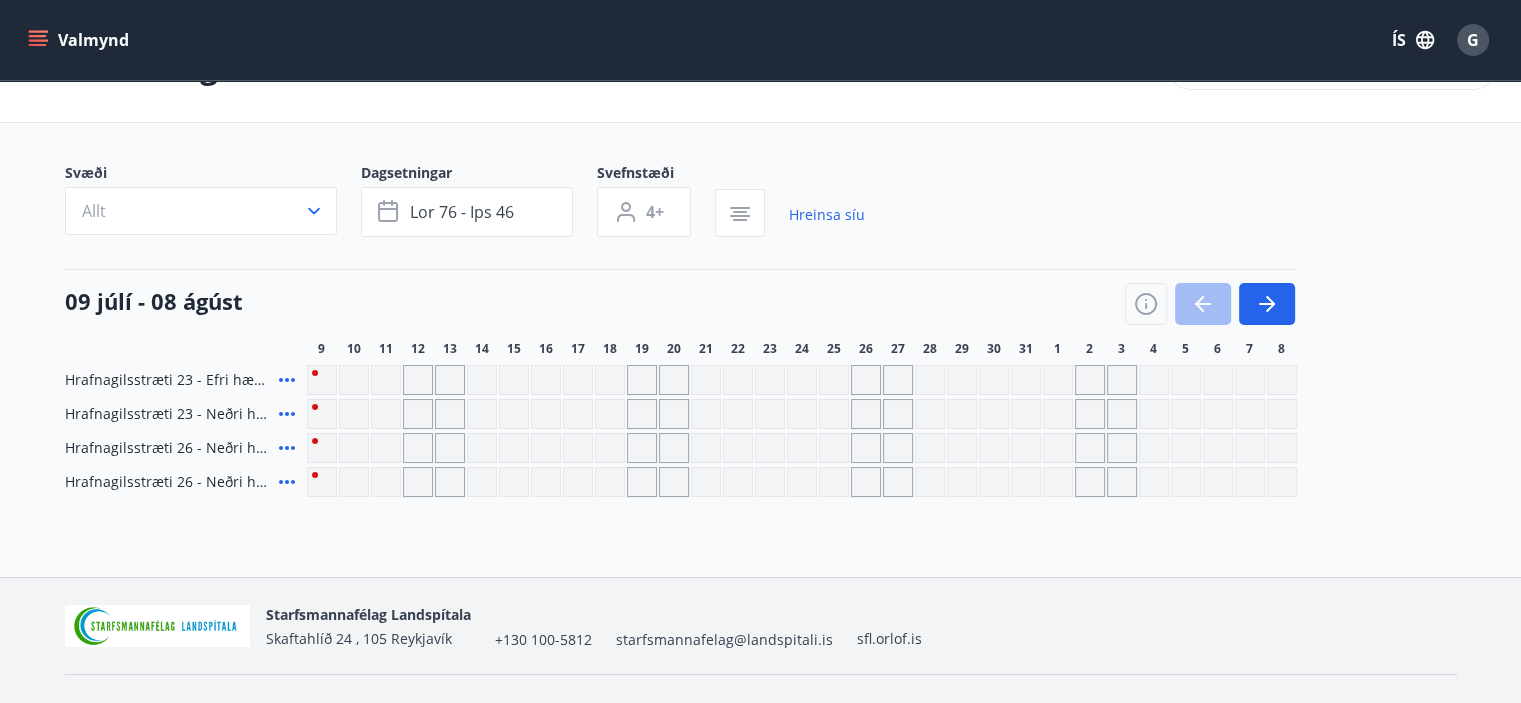 scroll, scrollTop: 8, scrollLeft: 0, axis: vertical 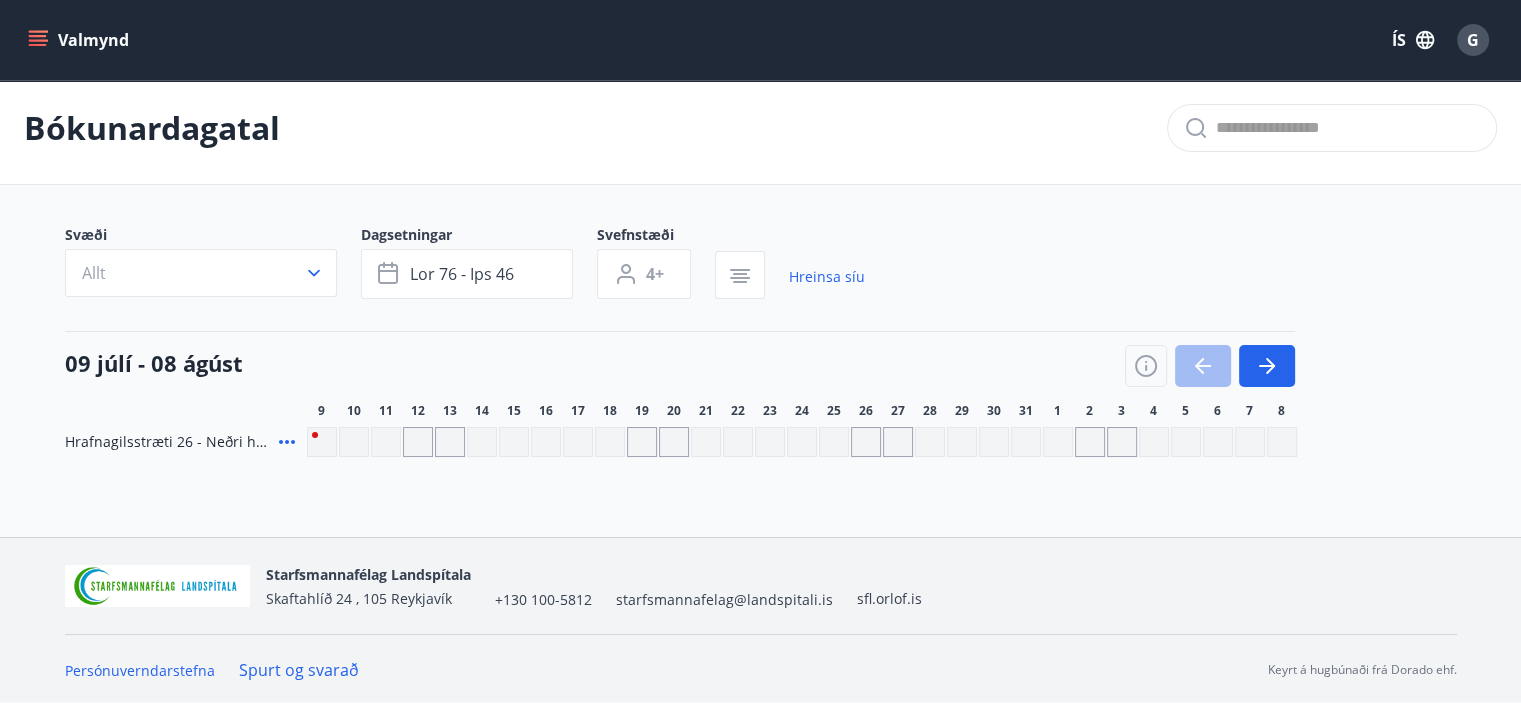 click at bounding box center (418, 442) 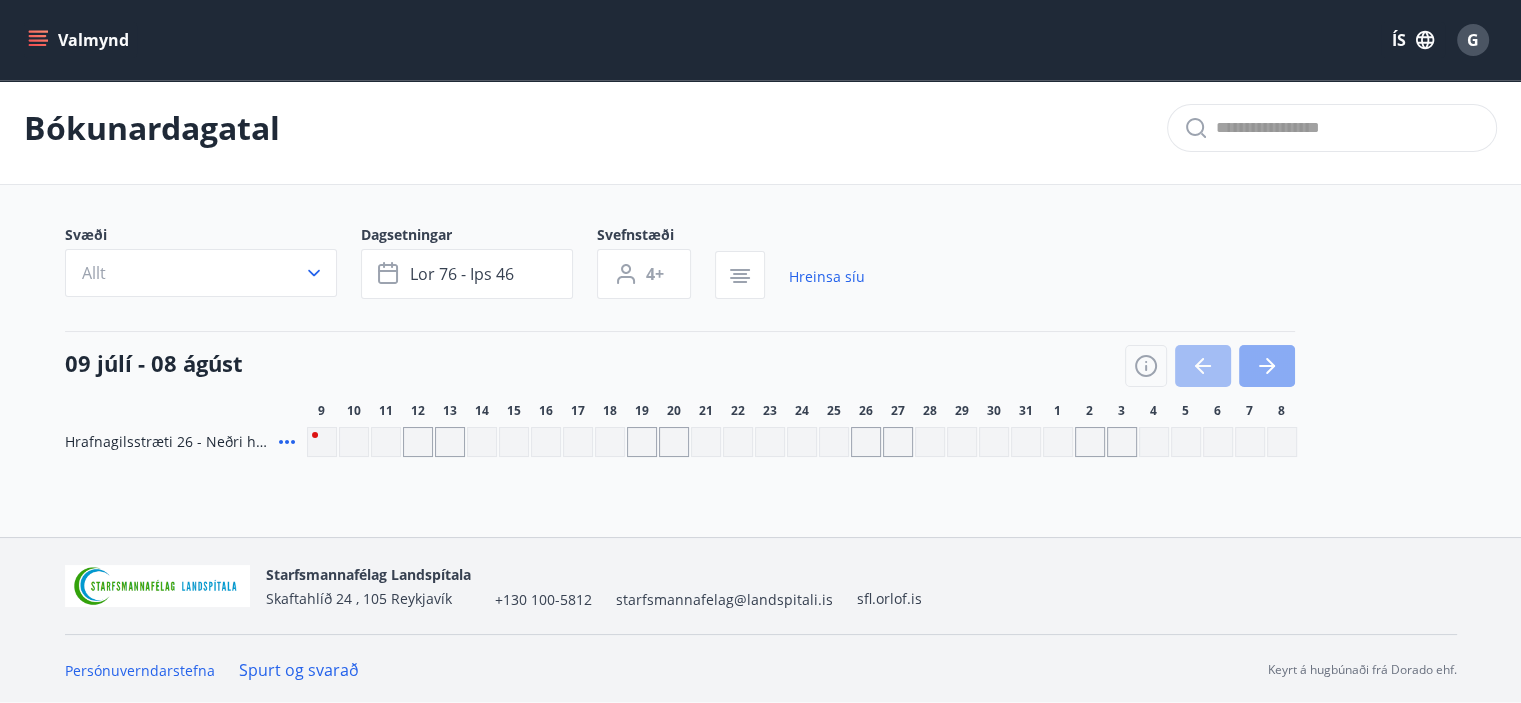 click at bounding box center [1267, 366] 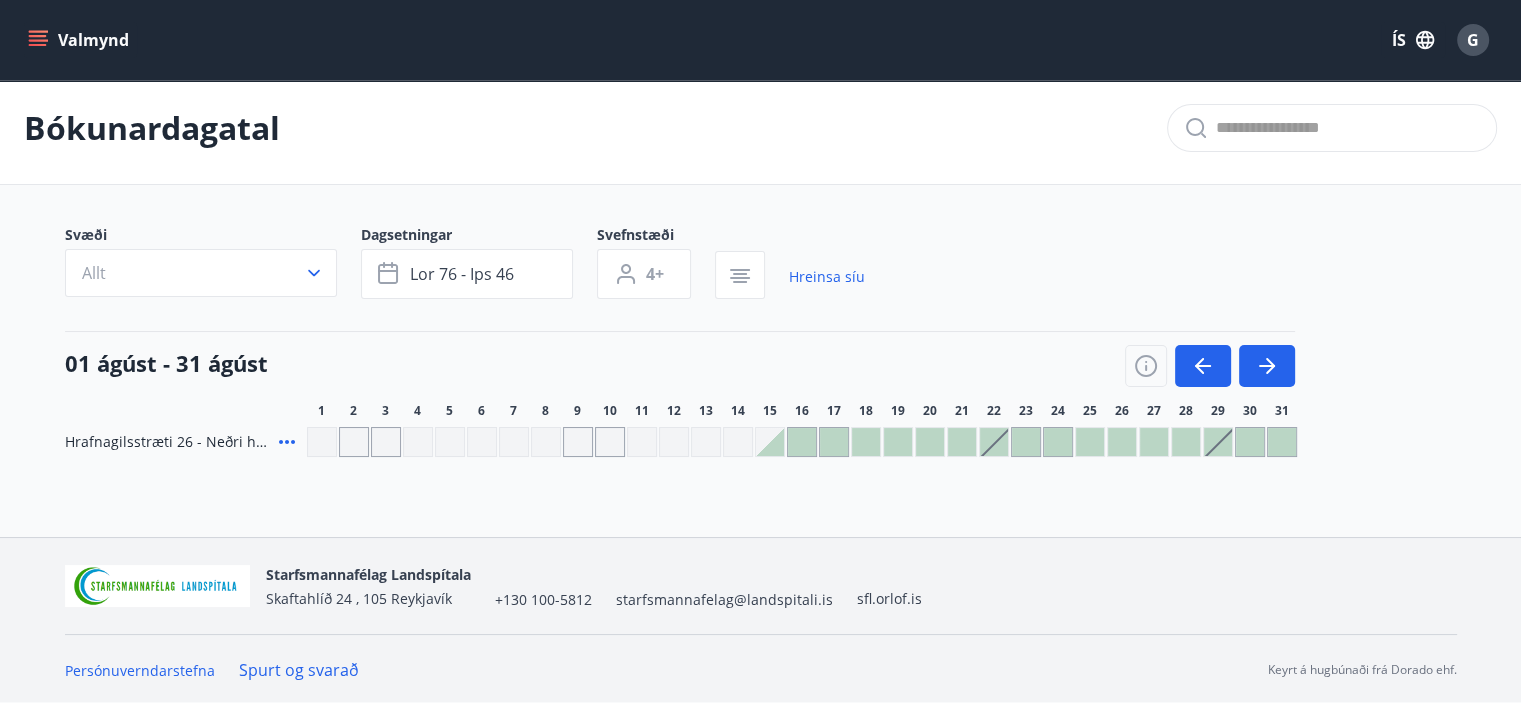 click at bounding box center (802, 442) 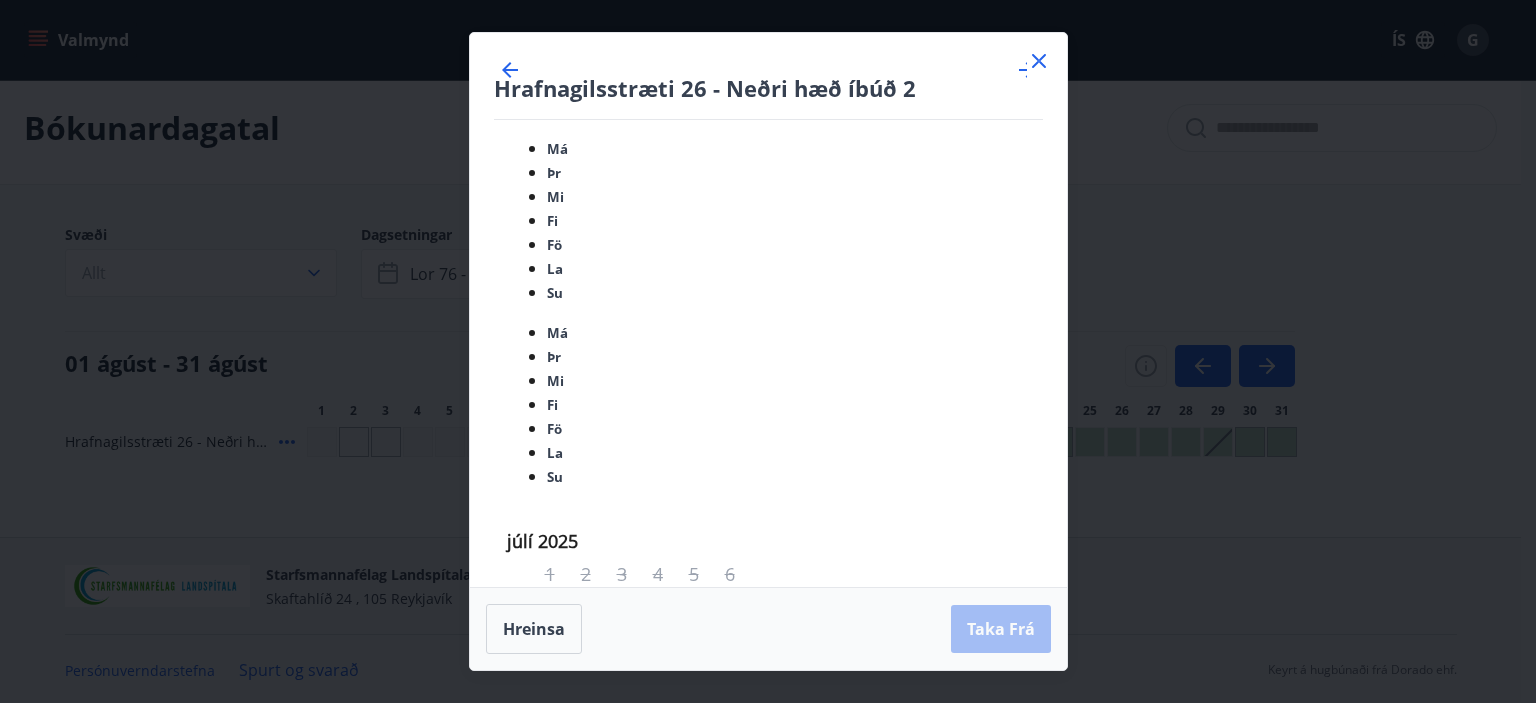 click on "22" at bounding box center [670, 1010] 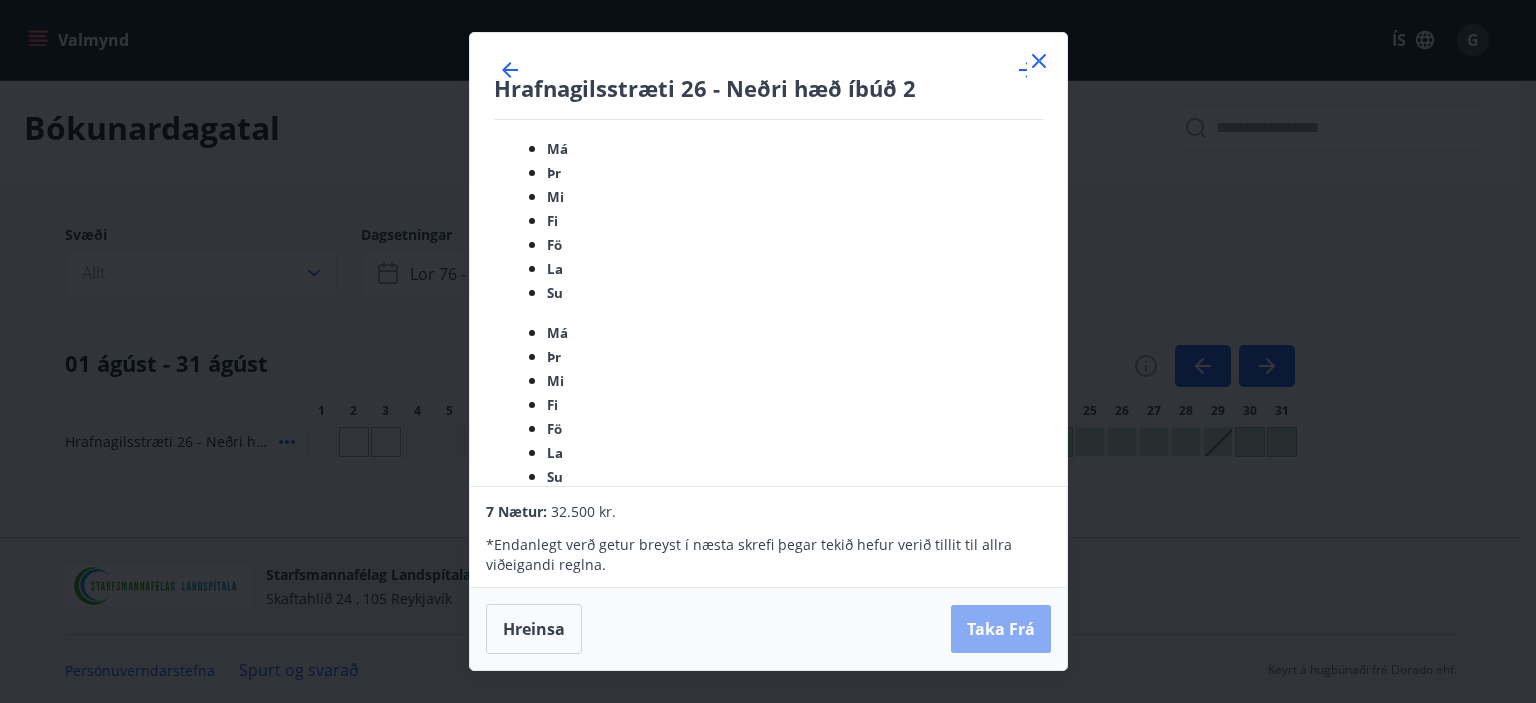 click on "Taka Frá" at bounding box center (1001, 629) 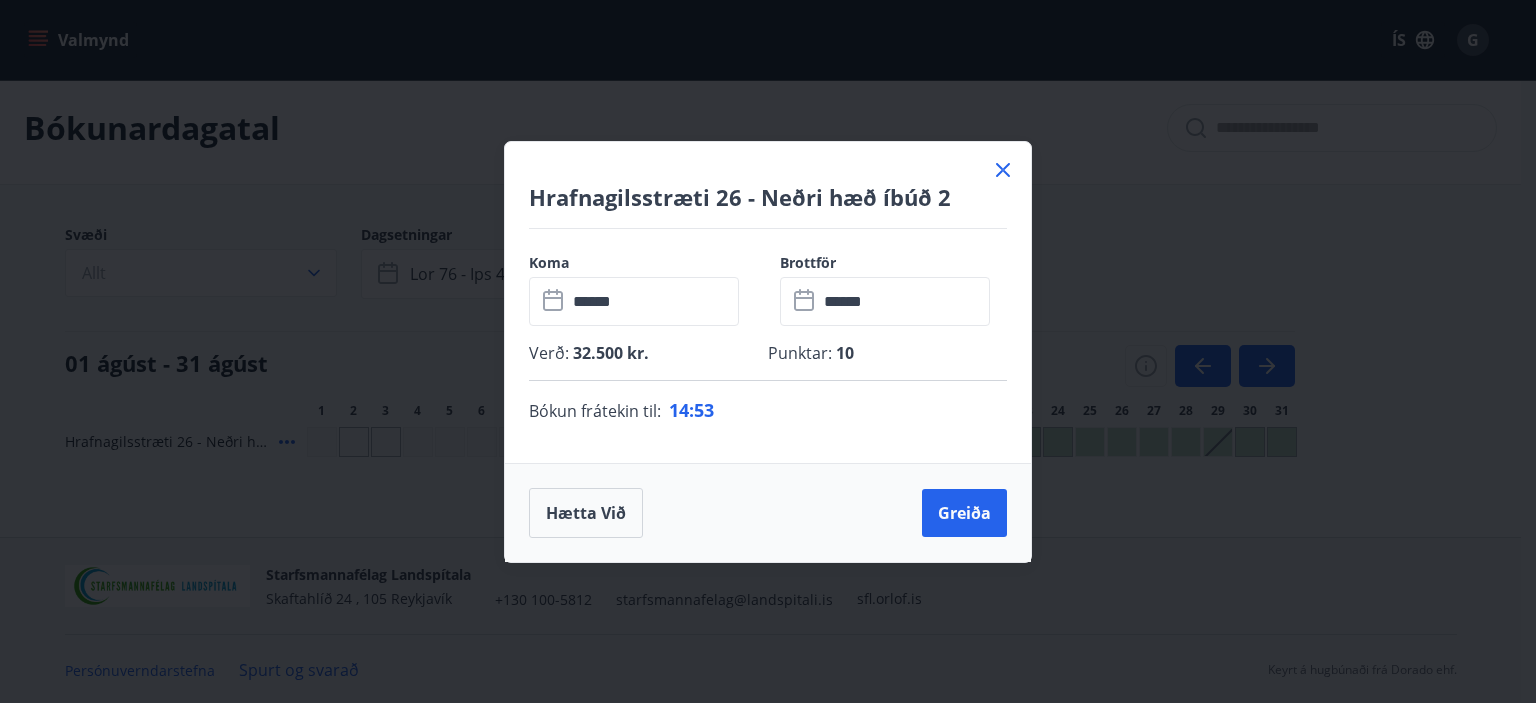 click at bounding box center (1003, 170) 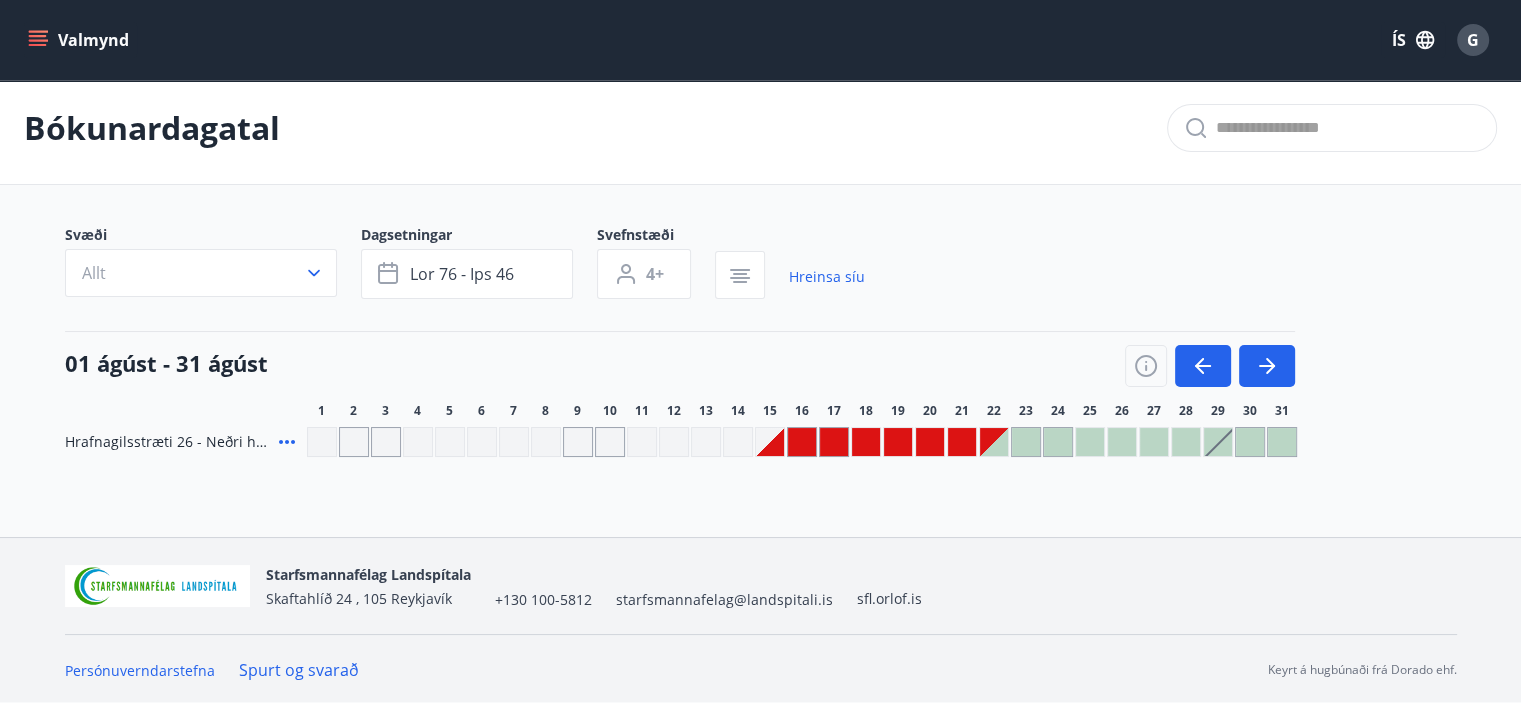 click at bounding box center [40, 32] 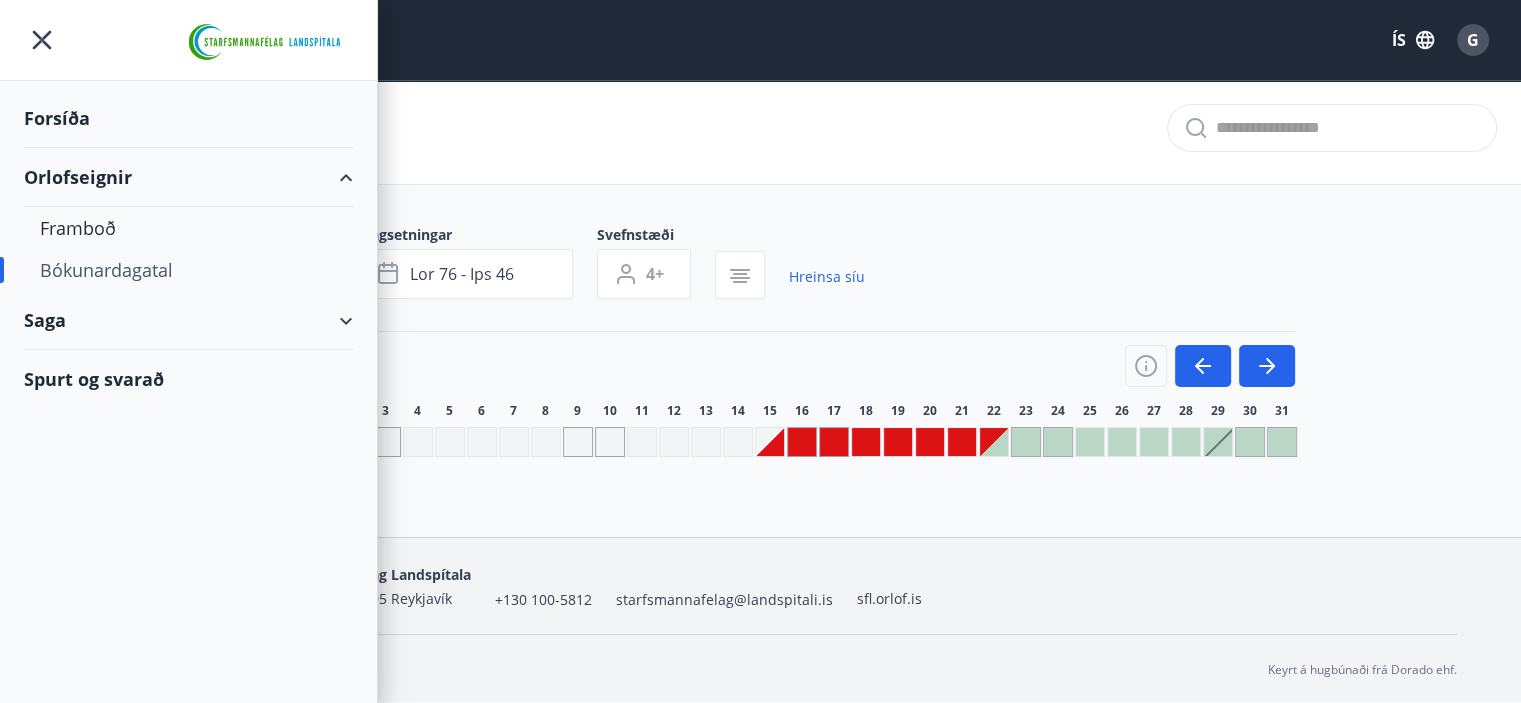 click on "Spurt og svarað" at bounding box center [188, 379] 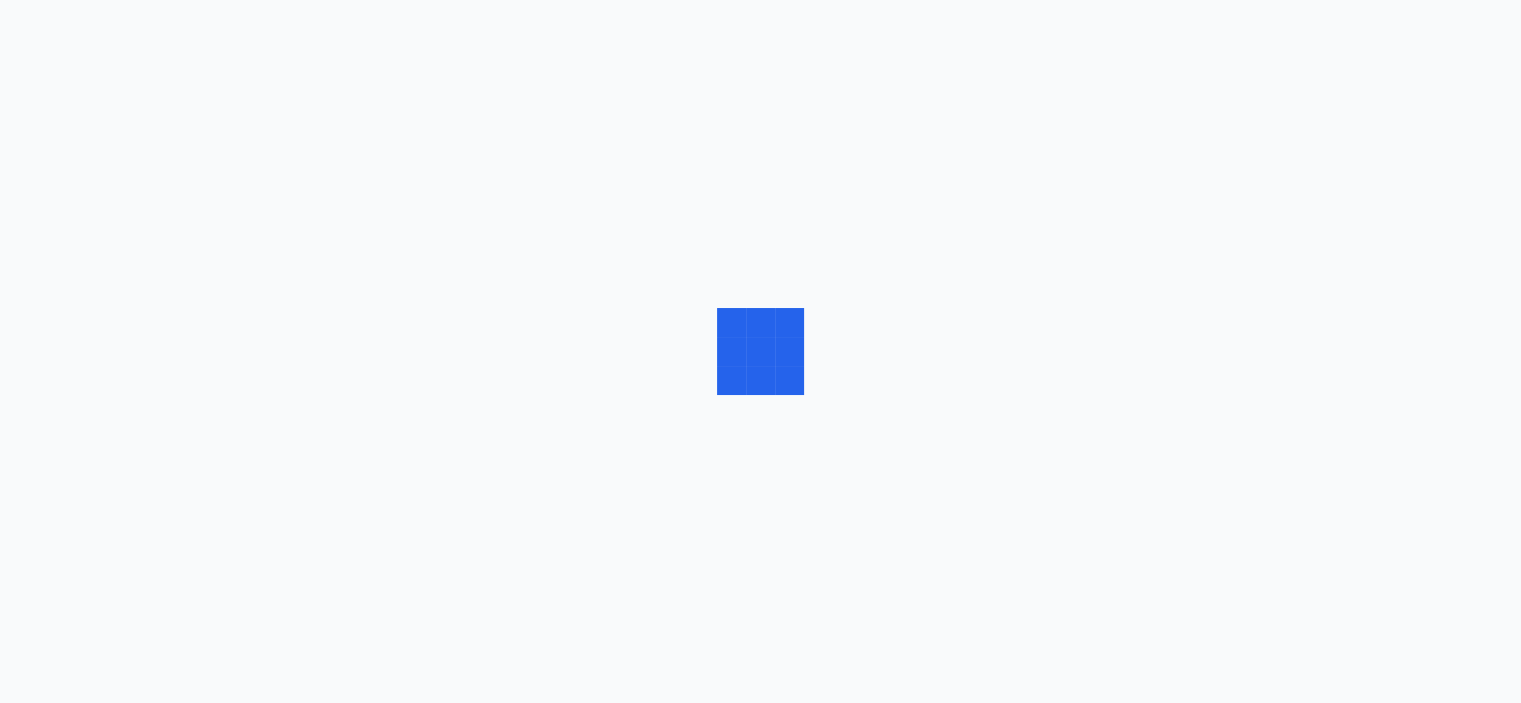 scroll, scrollTop: 0, scrollLeft: 0, axis: both 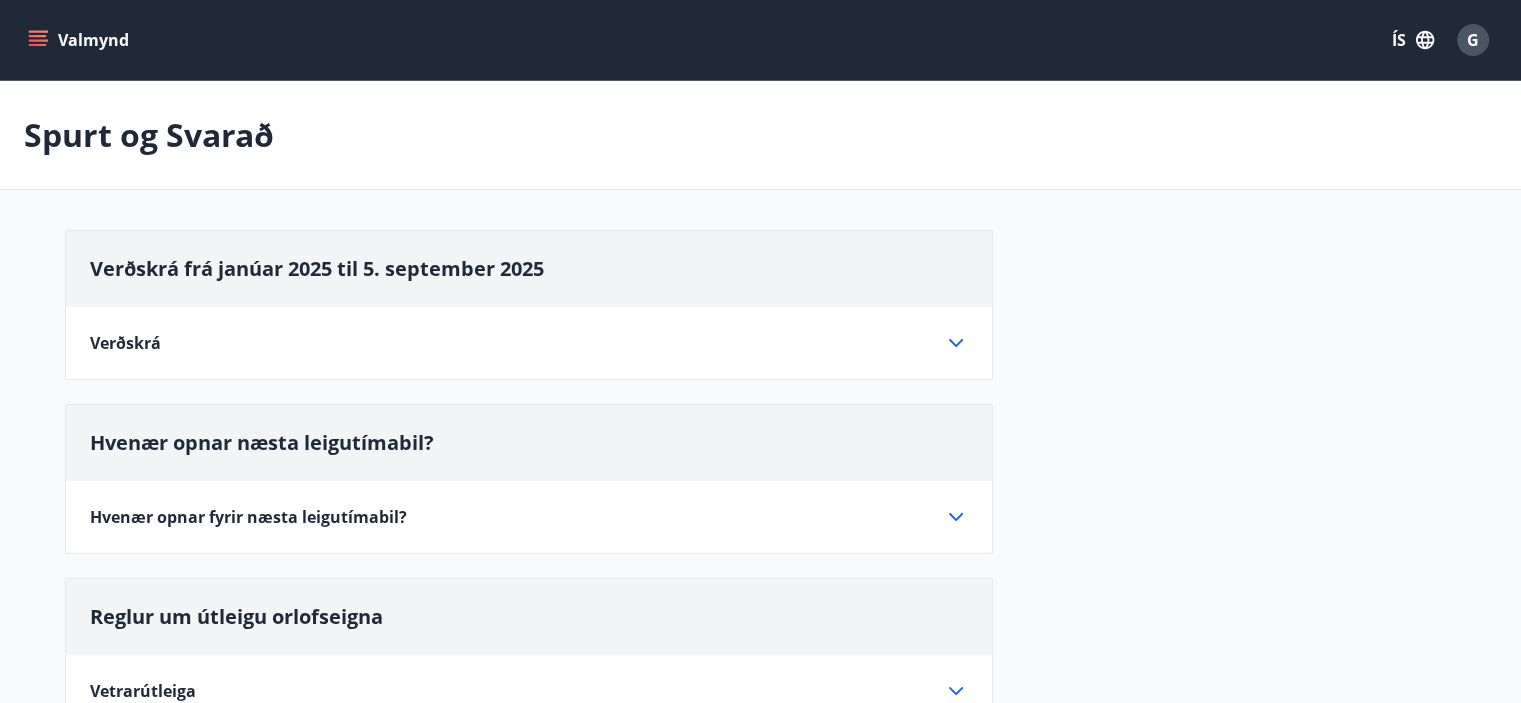 click on "Verðskrá" at bounding box center (529, 343) 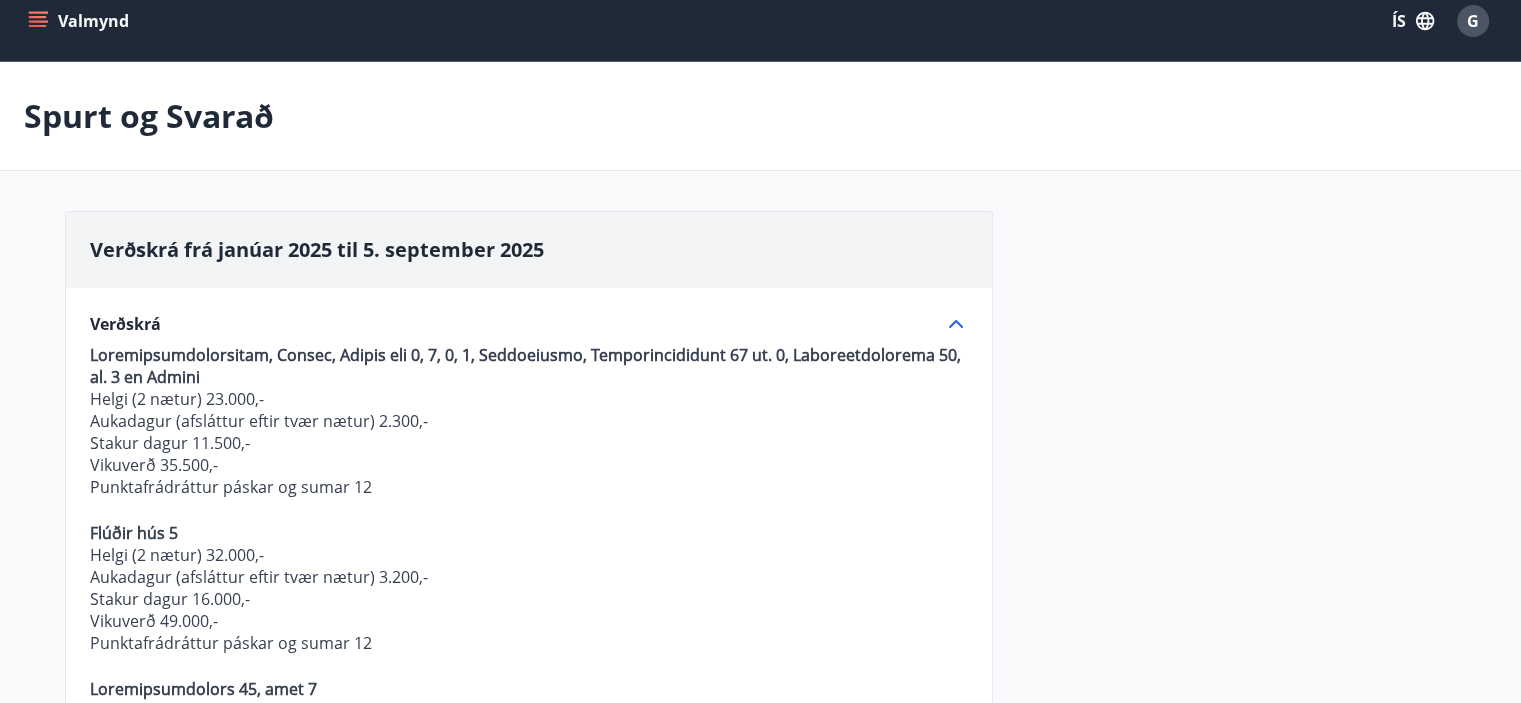 scroll, scrollTop: 0, scrollLeft: 0, axis: both 